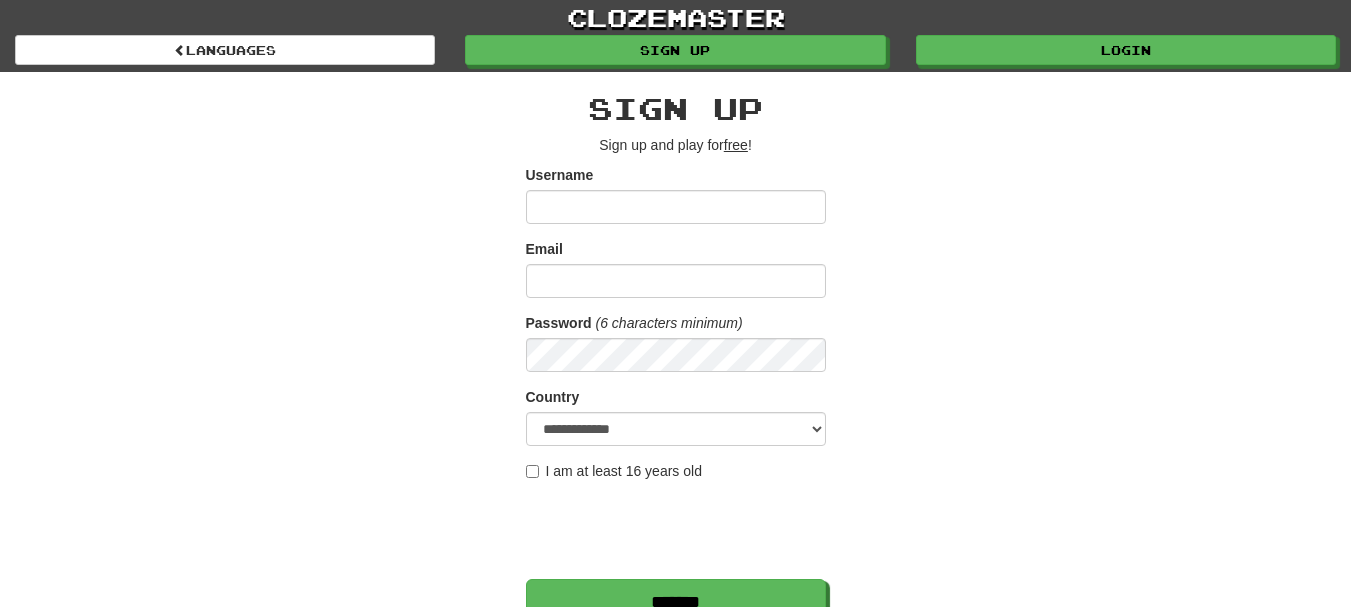 scroll, scrollTop: 0, scrollLeft: 0, axis: both 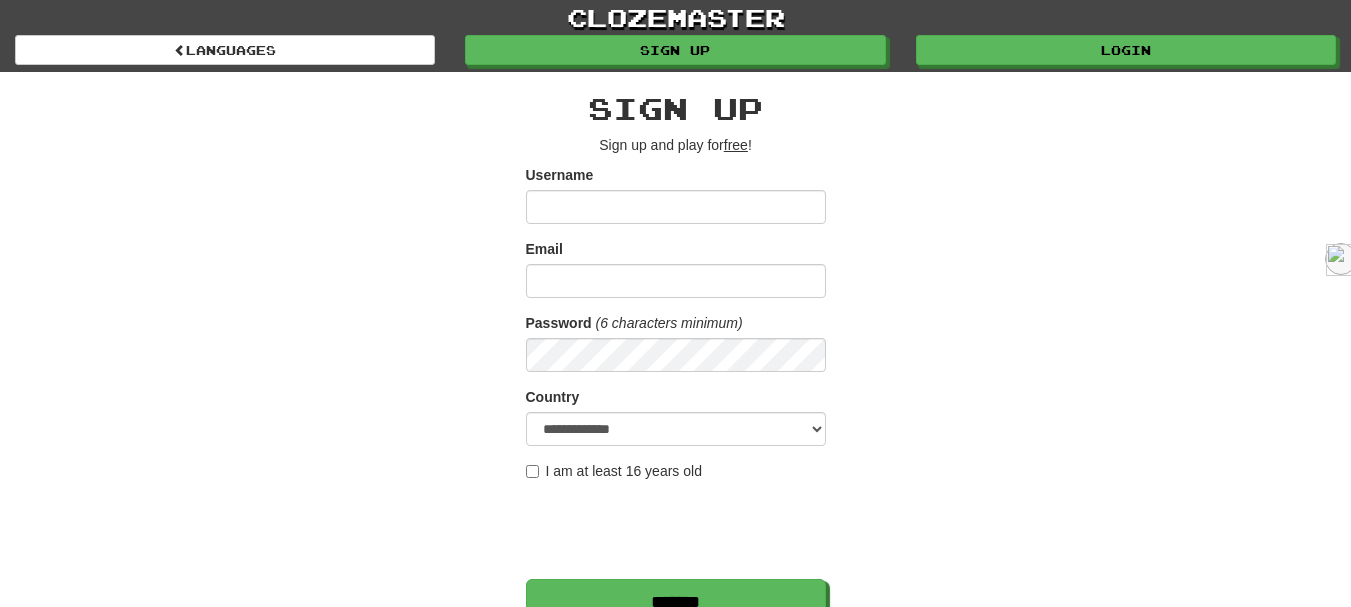 click on "**********" at bounding box center (676, 421) 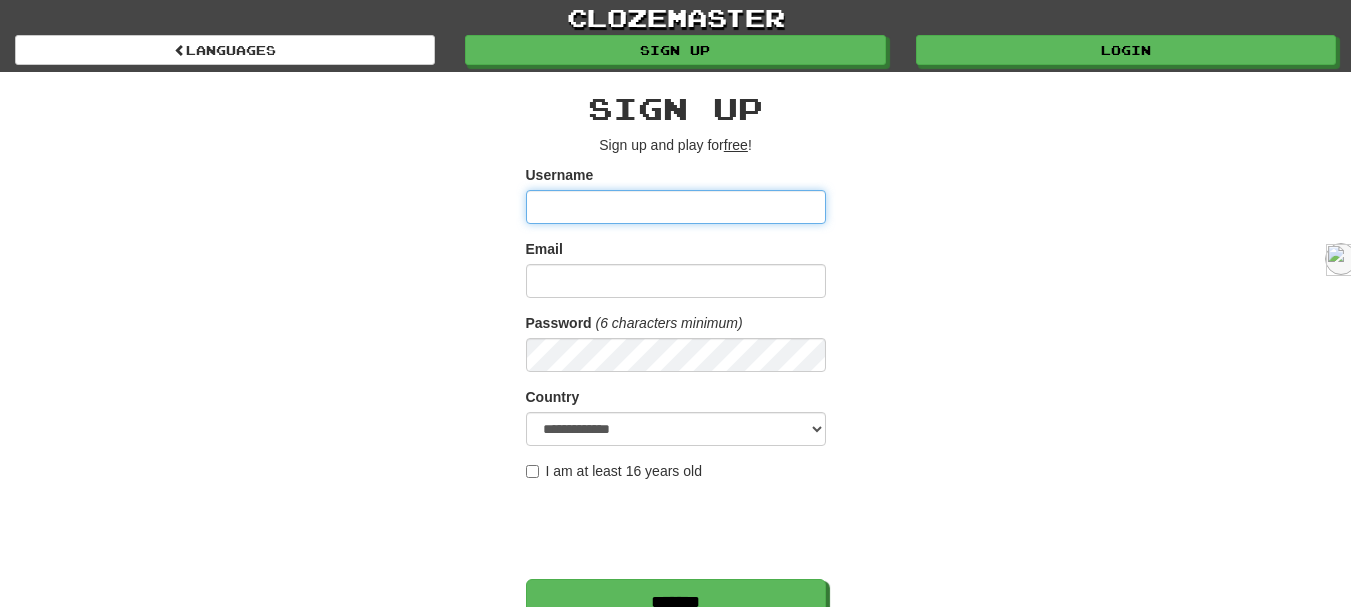 click on "Username" at bounding box center (676, 207) 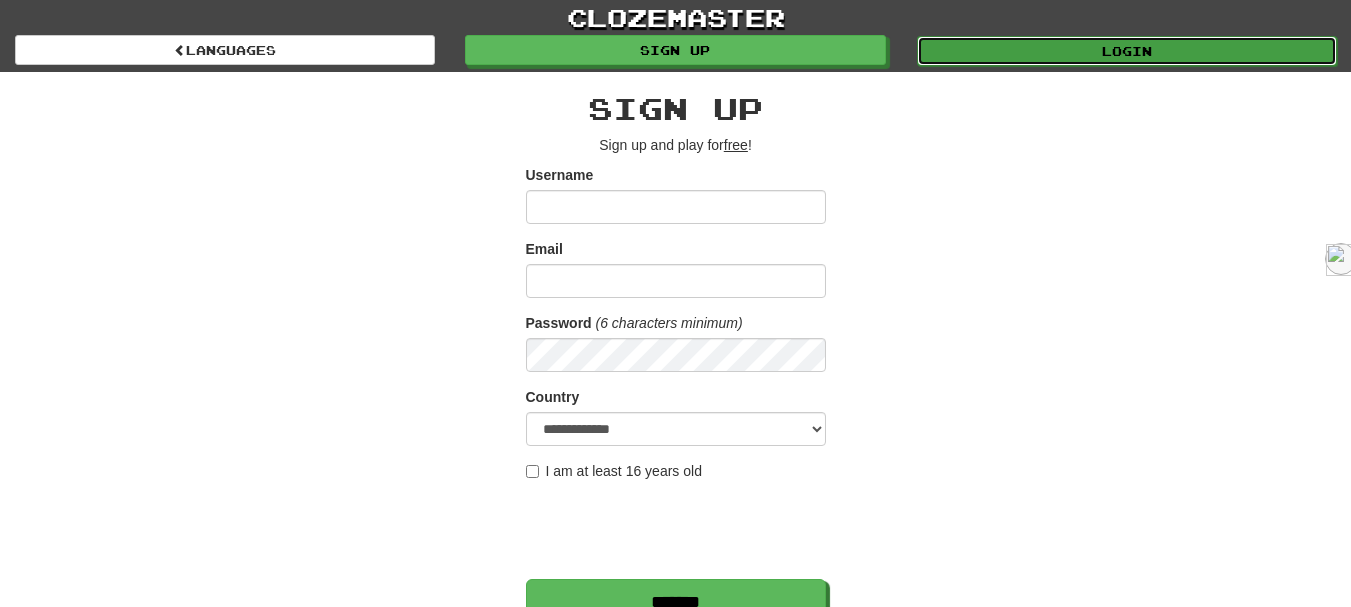 click on "Login" at bounding box center [1127, 51] 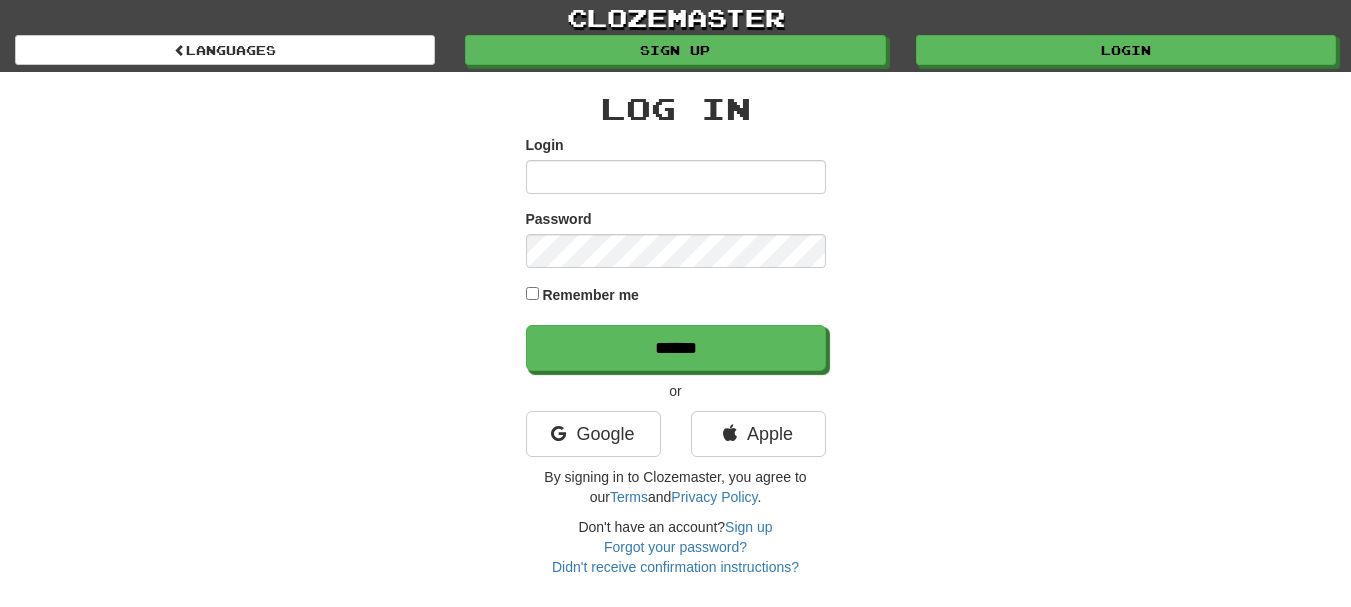 scroll, scrollTop: 0, scrollLeft: 0, axis: both 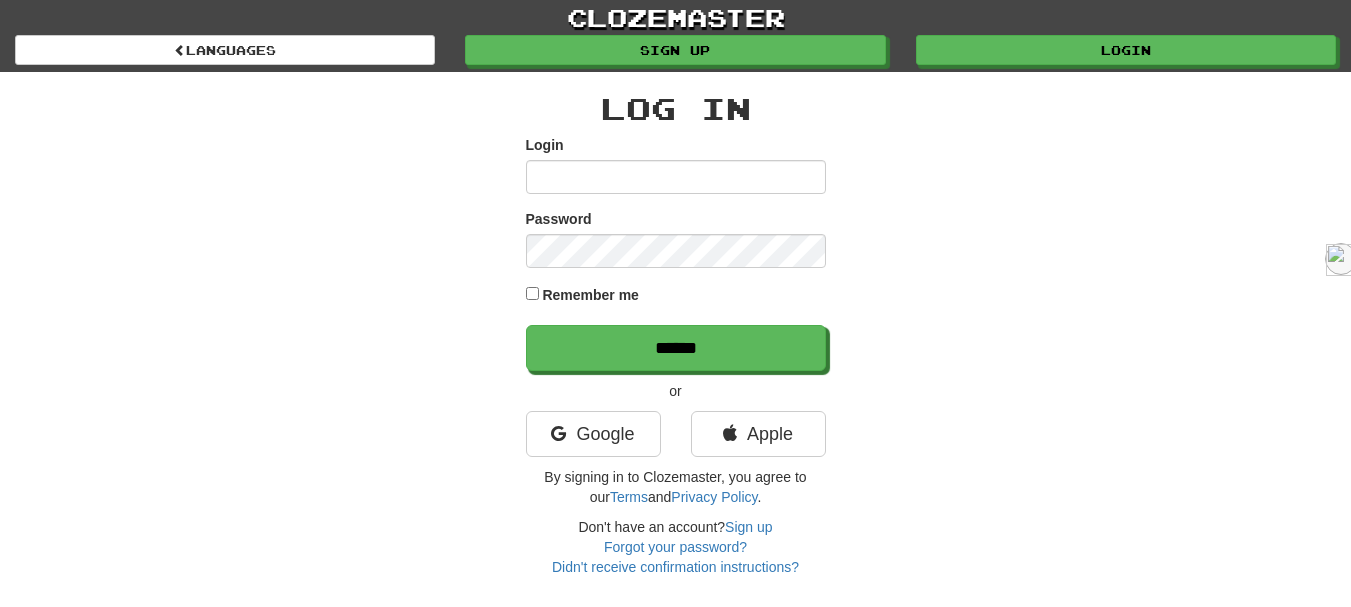 type on "**********" 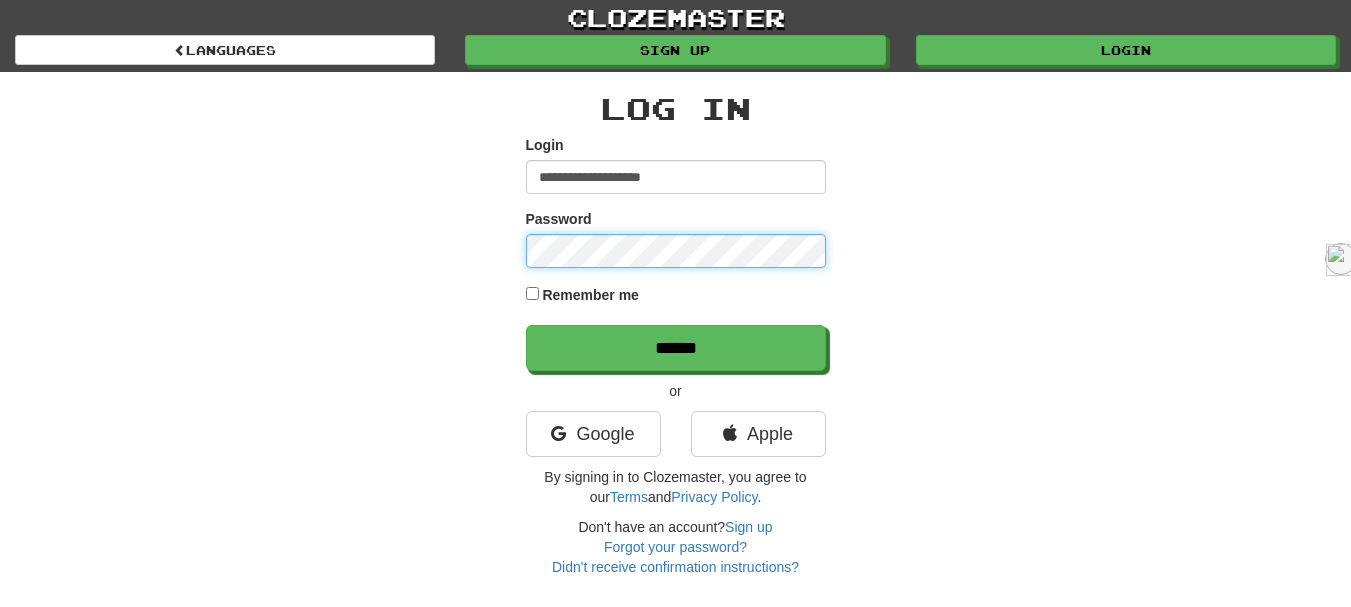 click on "******" at bounding box center (676, 348) 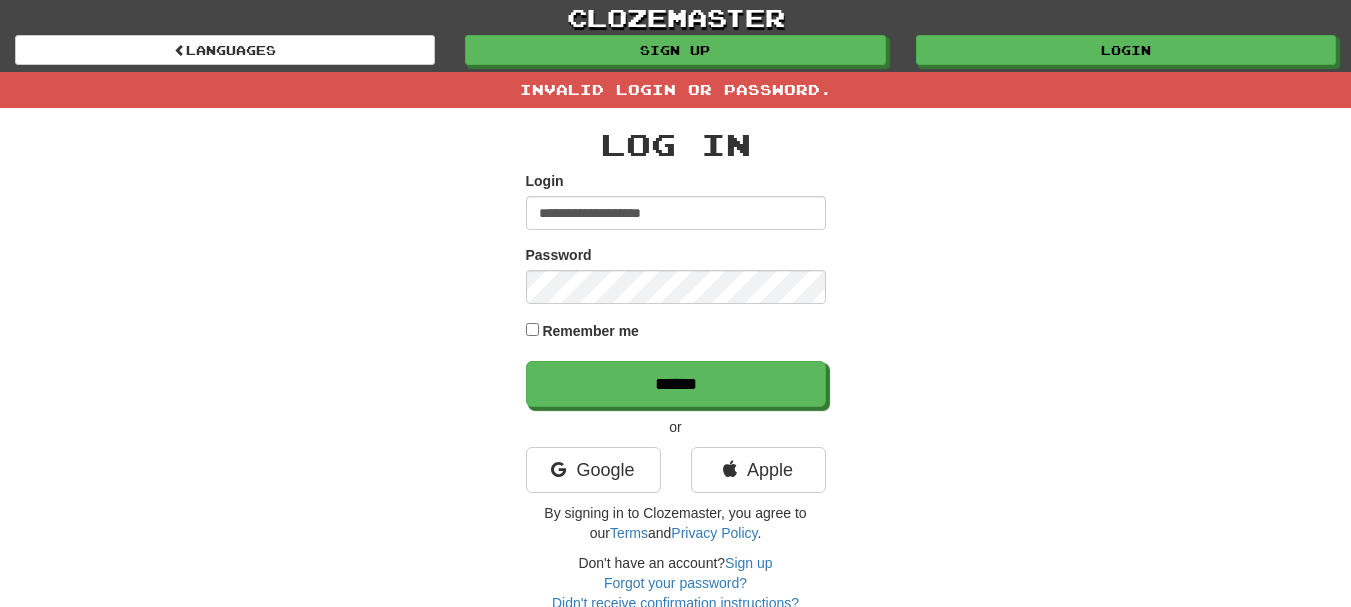 scroll, scrollTop: 0, scrollLeft: 0, axis: both 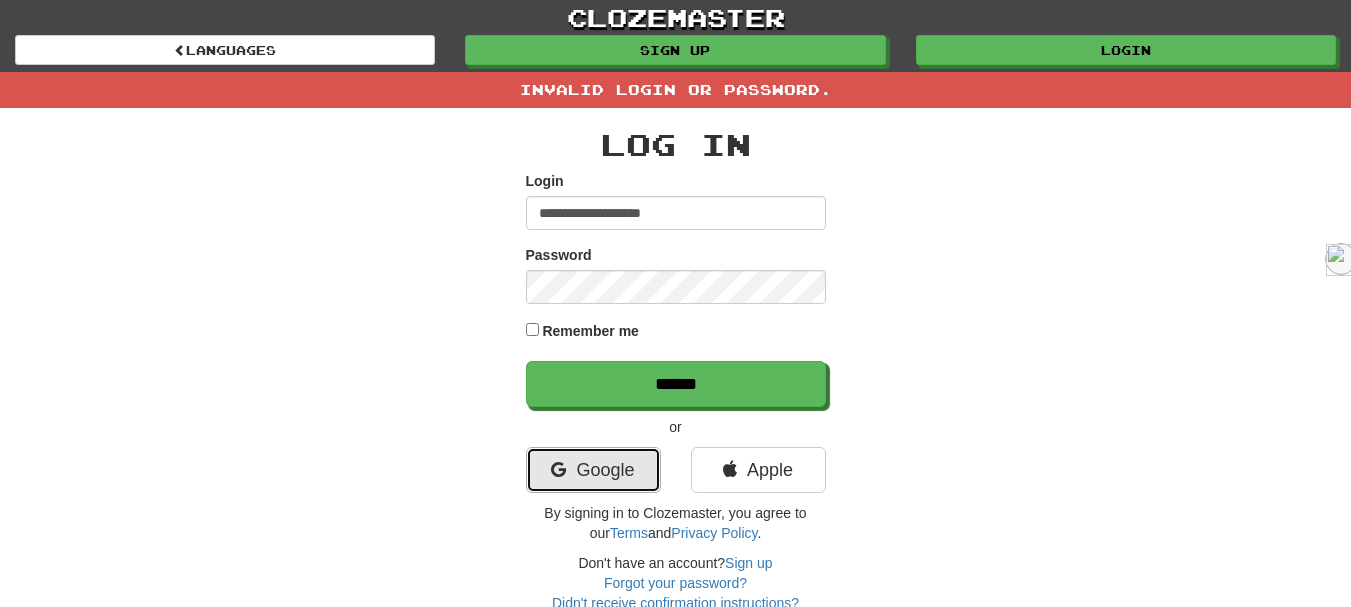 click on "Google" at bounding box center [593, 470] 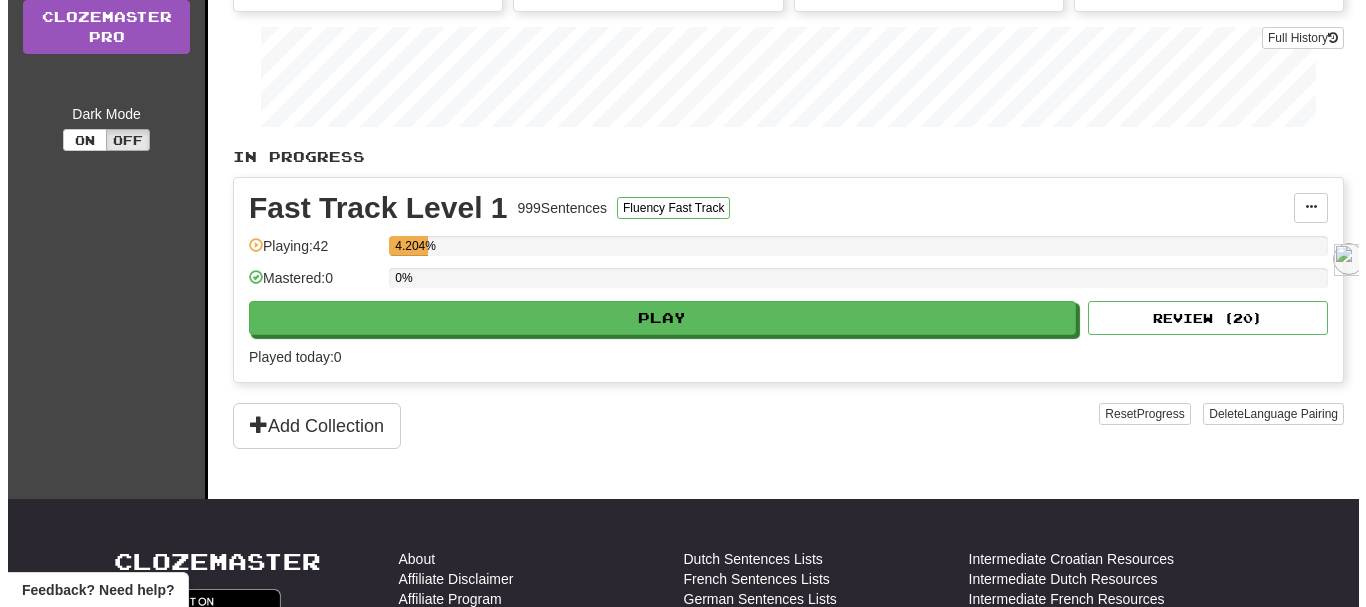 scroll, scrollTop: 300, scrollLeft: 0, axis: vertical 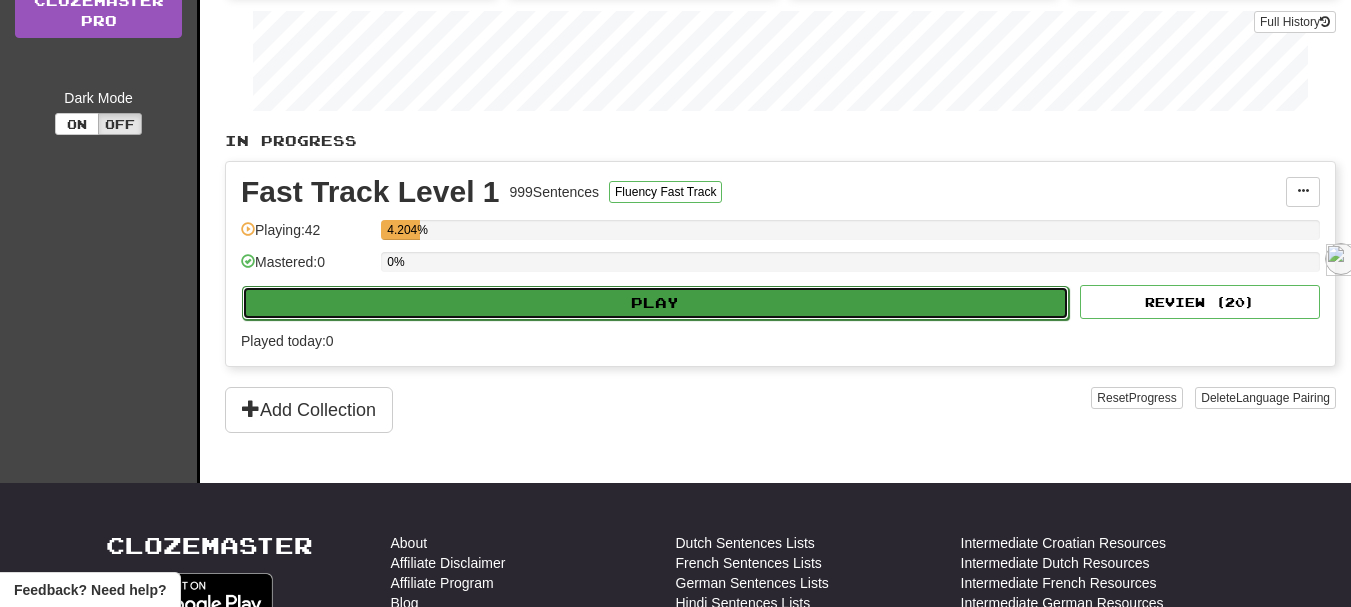 click on "Play" at bounding box center [655, 303] 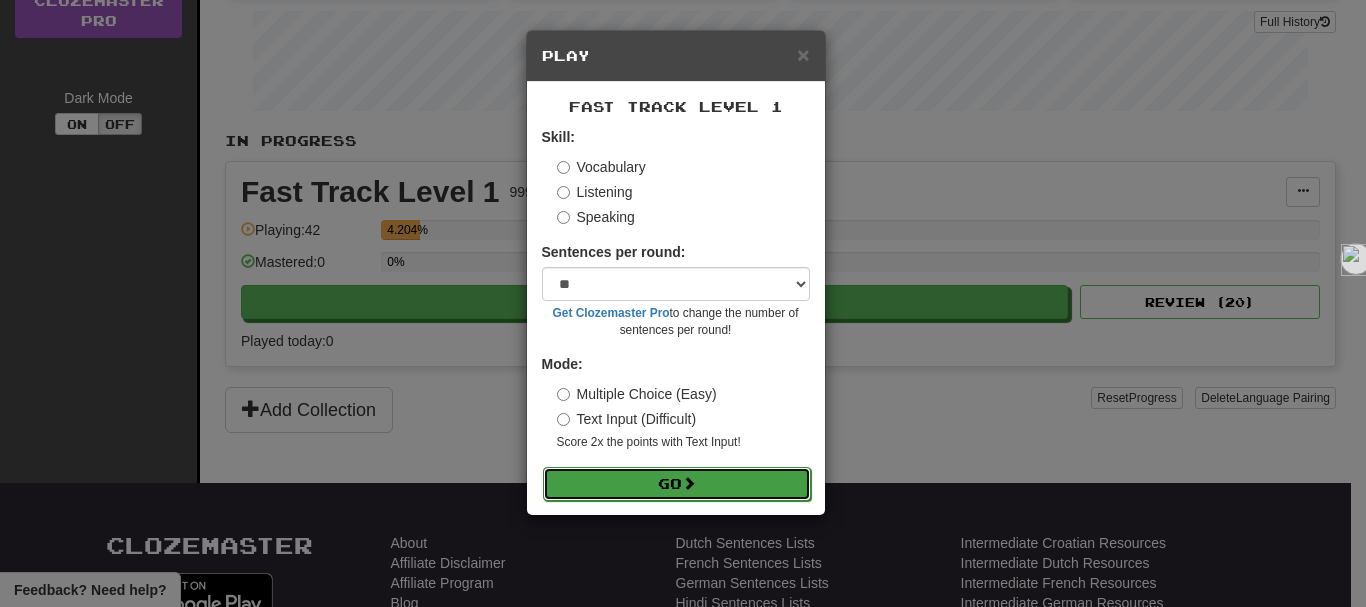 click on "Go" at bounding box center [677, 484] 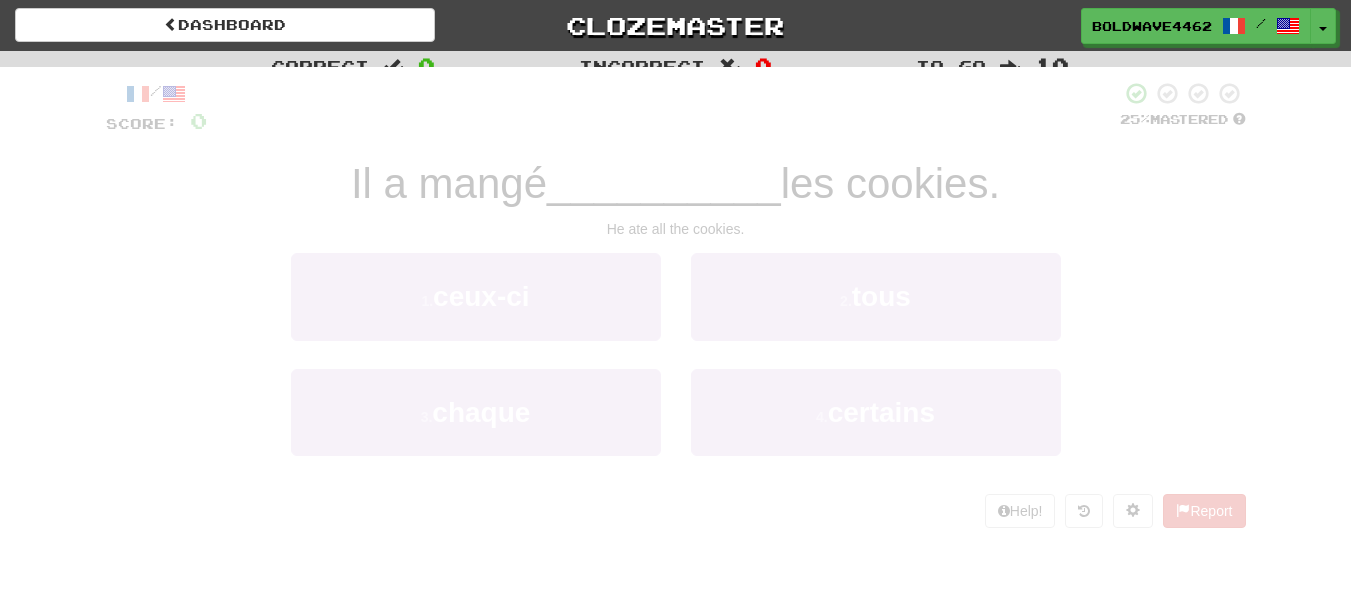 scroll, scrollTop: 0, scrollLeft: 0, axis: both 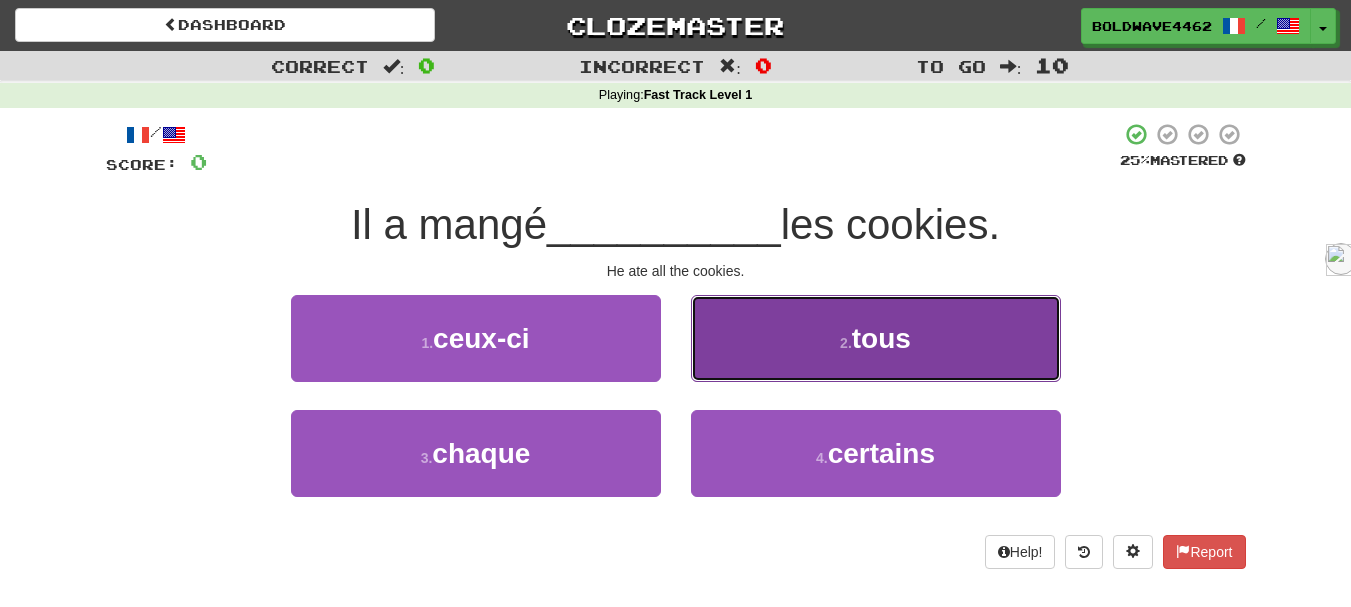 click on "tous" at bounding box center [881, 338] 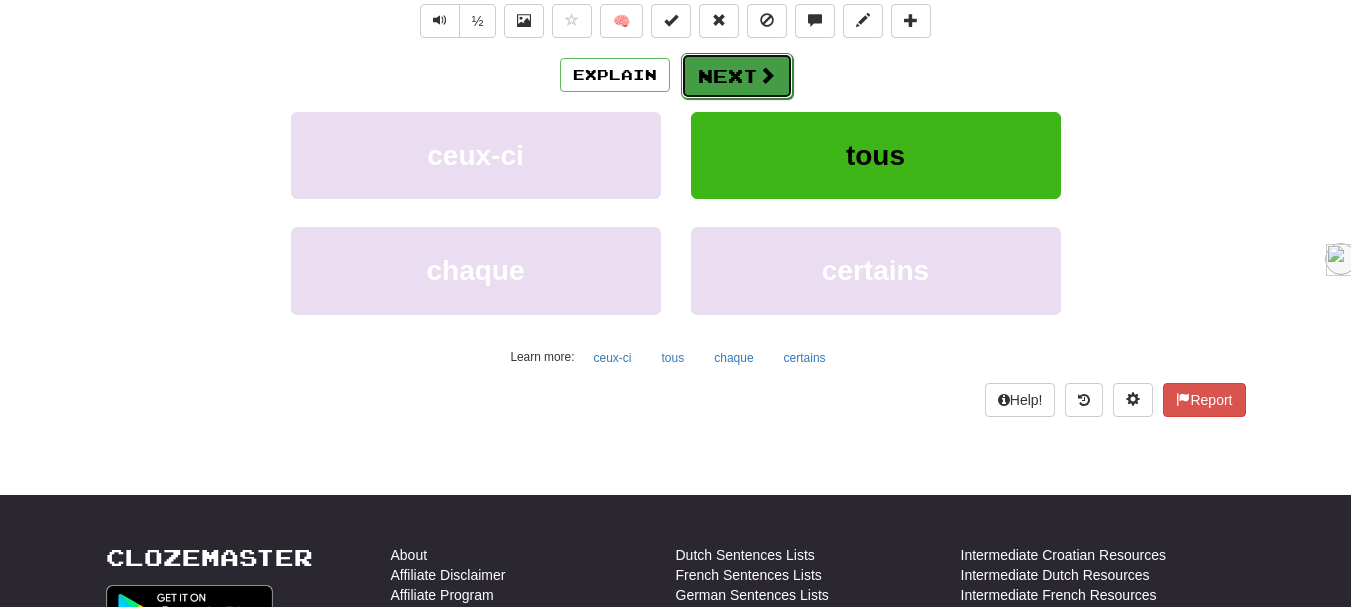 click on "Next" at bounding box center [737, 76] 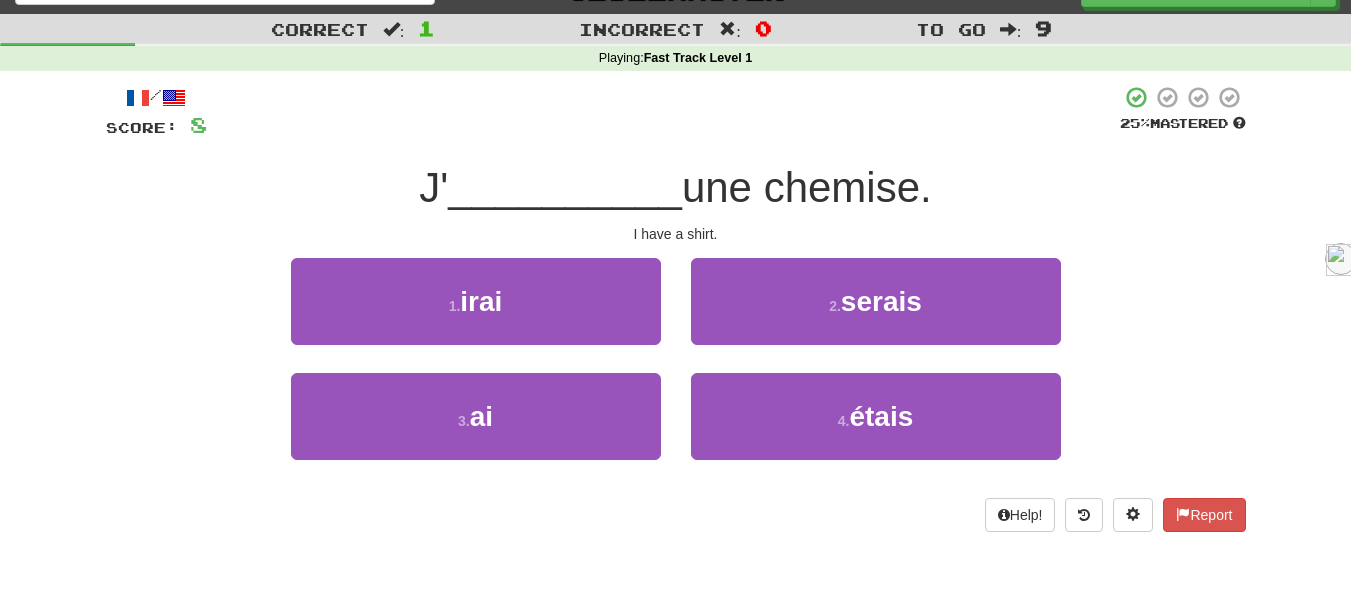 scroll, scrollTop: 0, scrollLeft: 0, axis: both 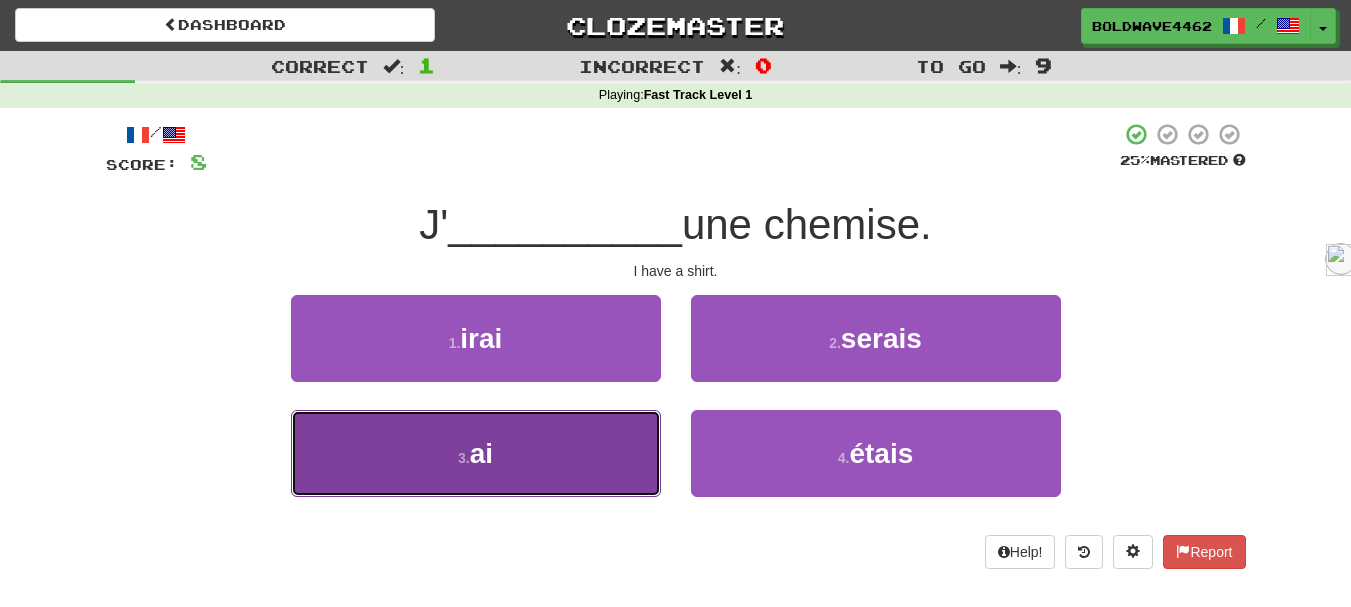 click on "3 .  ai" at bounding box center [476, 453] 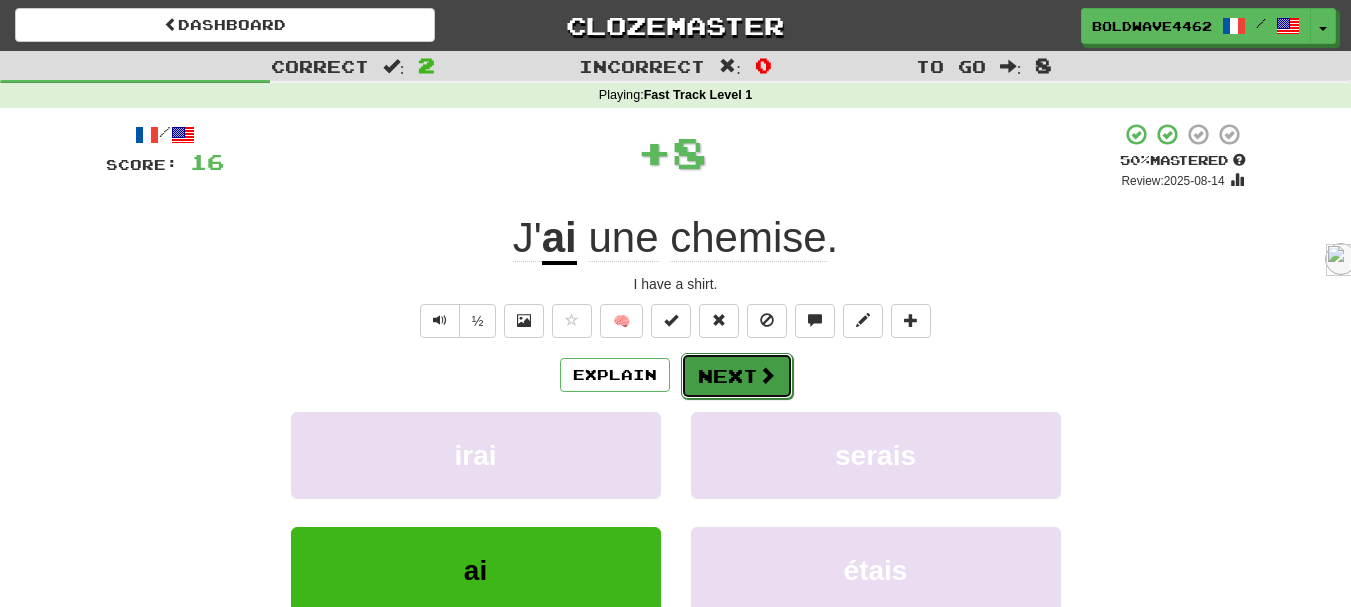 click on "Next" at bounding box center [737, 376] 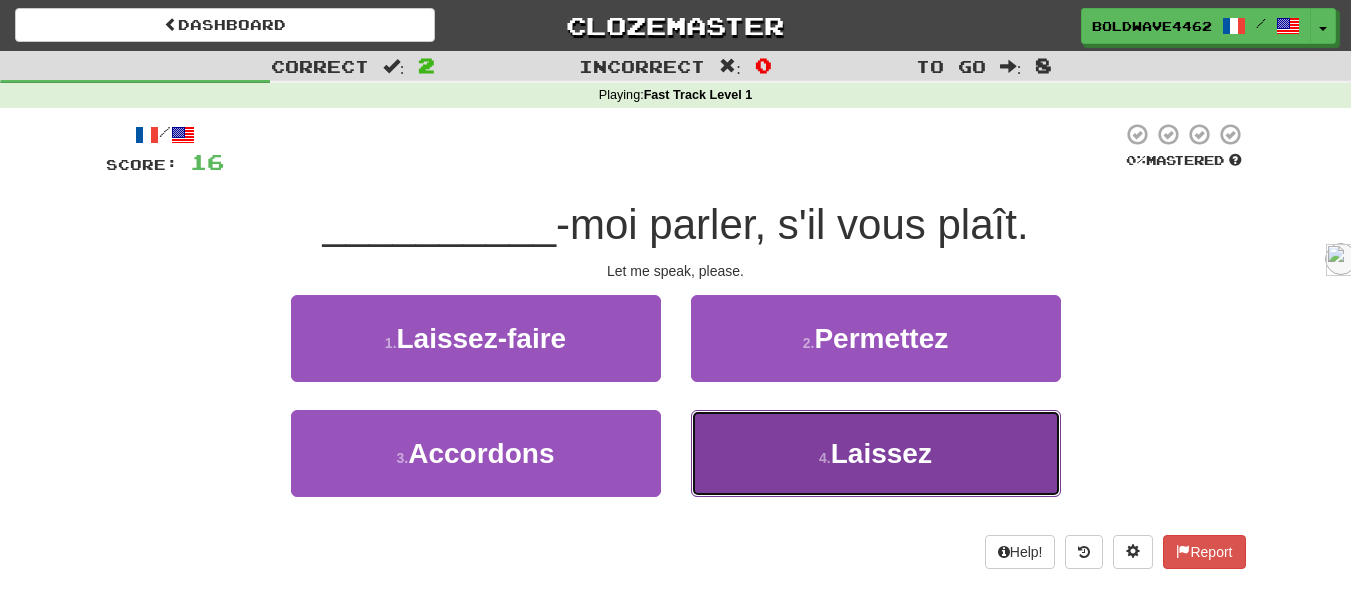 click on "Laissez" at bounding box center [881, 453] 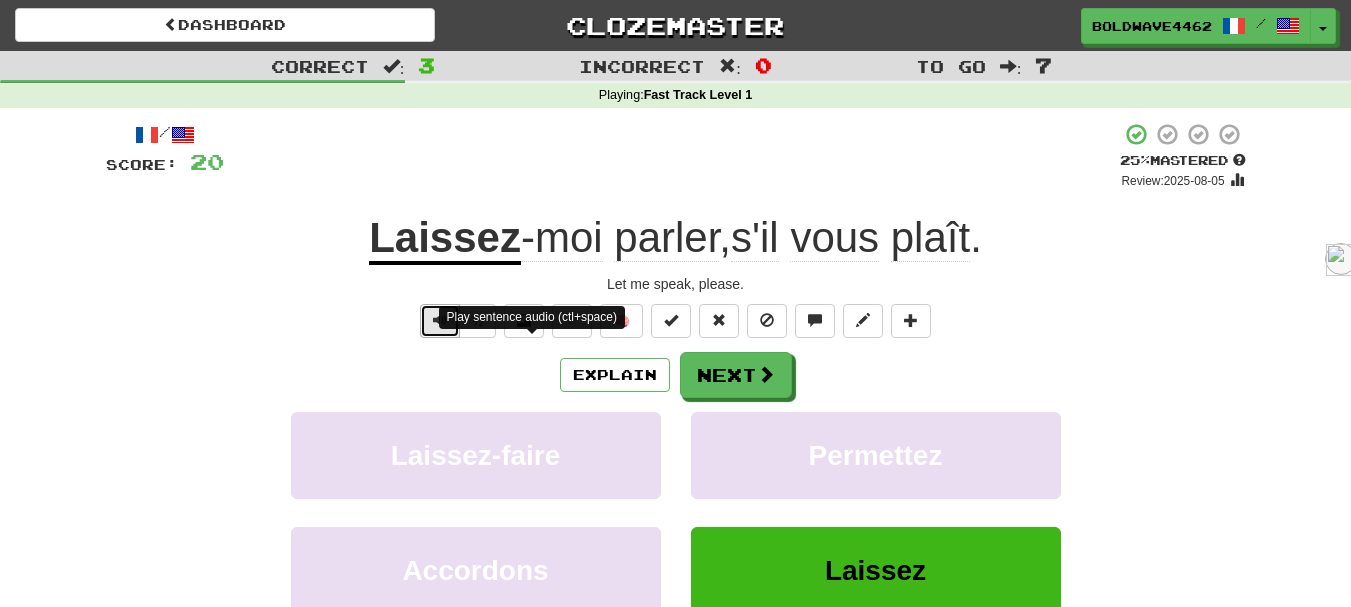 click at bounding box center (440, 320) 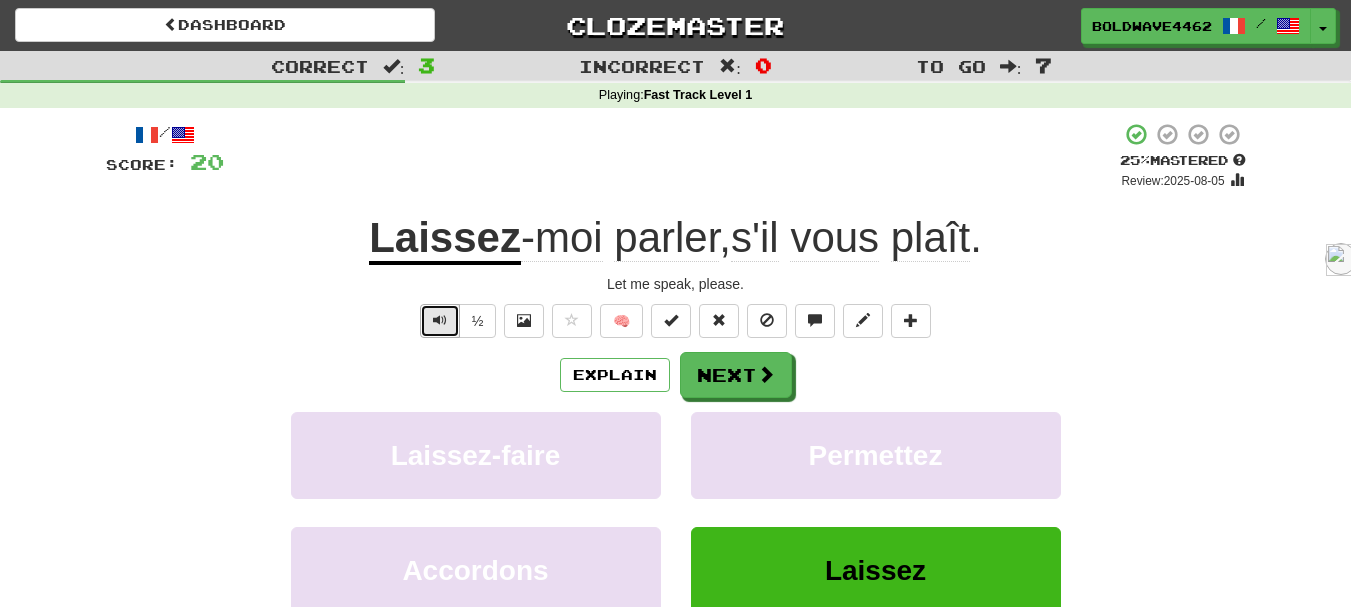 click at bounding box center [440, 320] 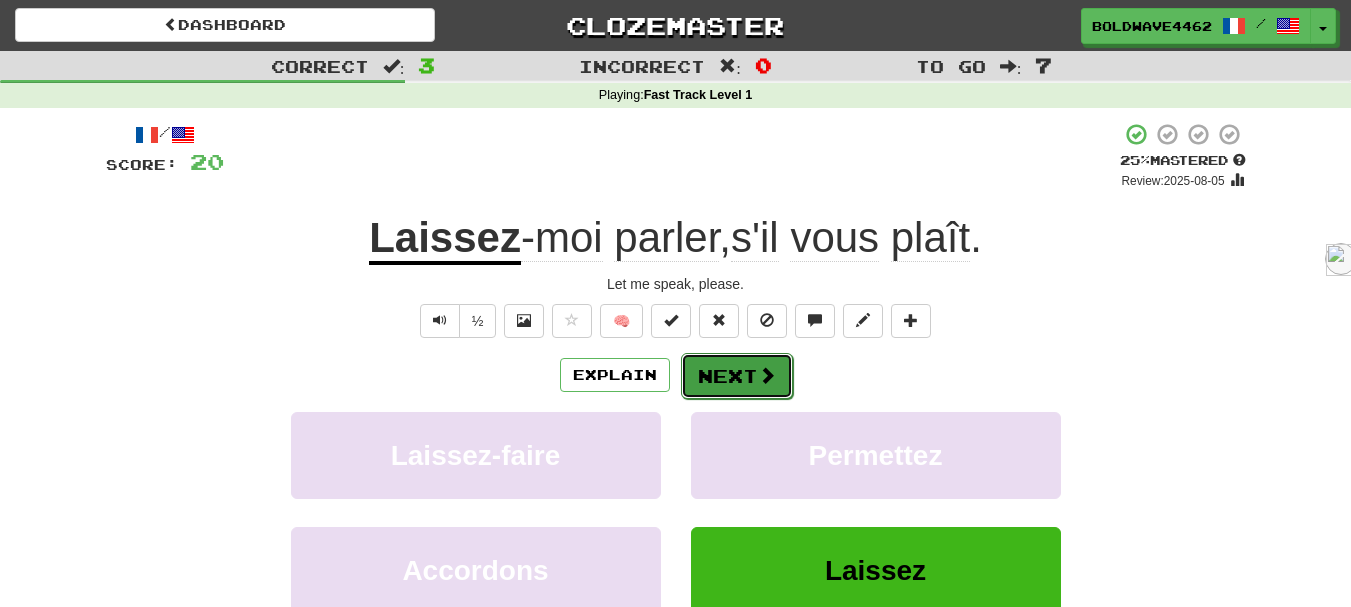 click on "Next" at bounding box center (737, 376) 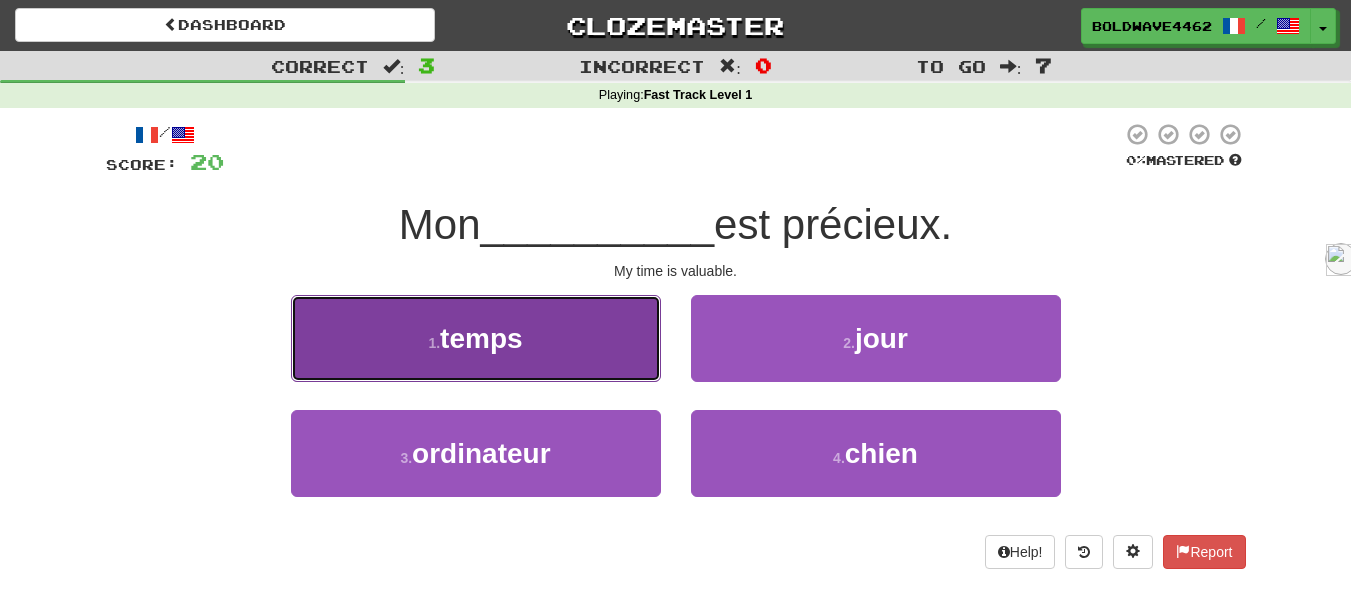 click on "1 .  temps" at bounding box center [476, 338] 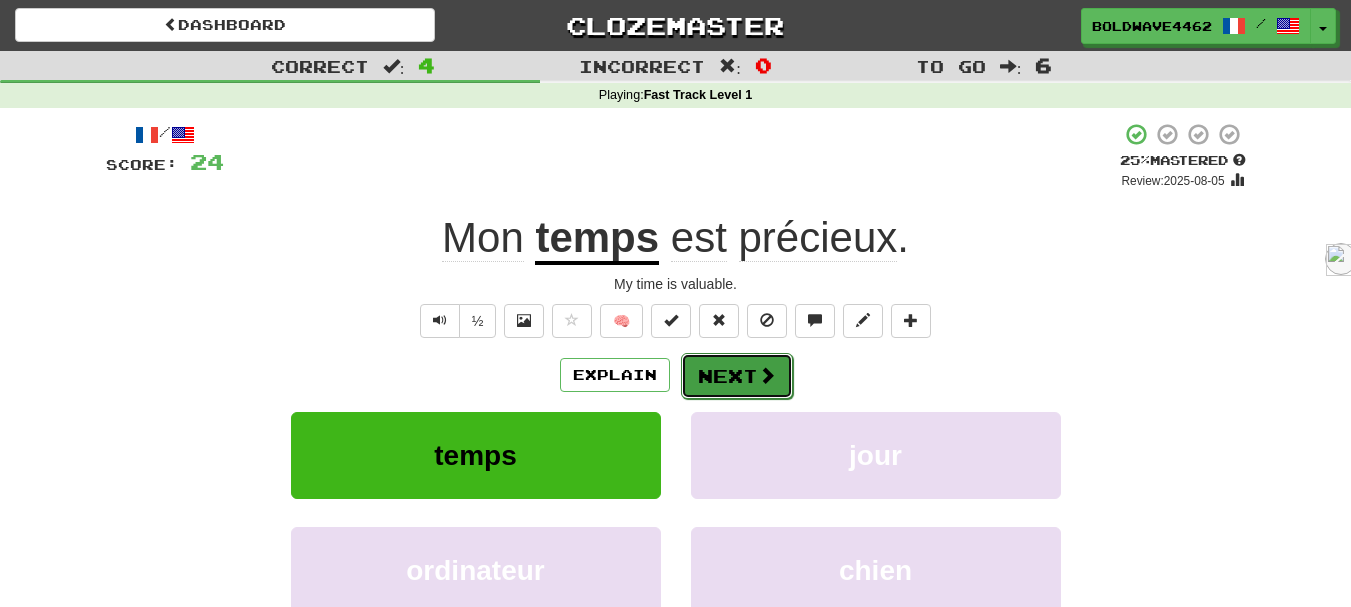 click at bounding box center [767, 375] 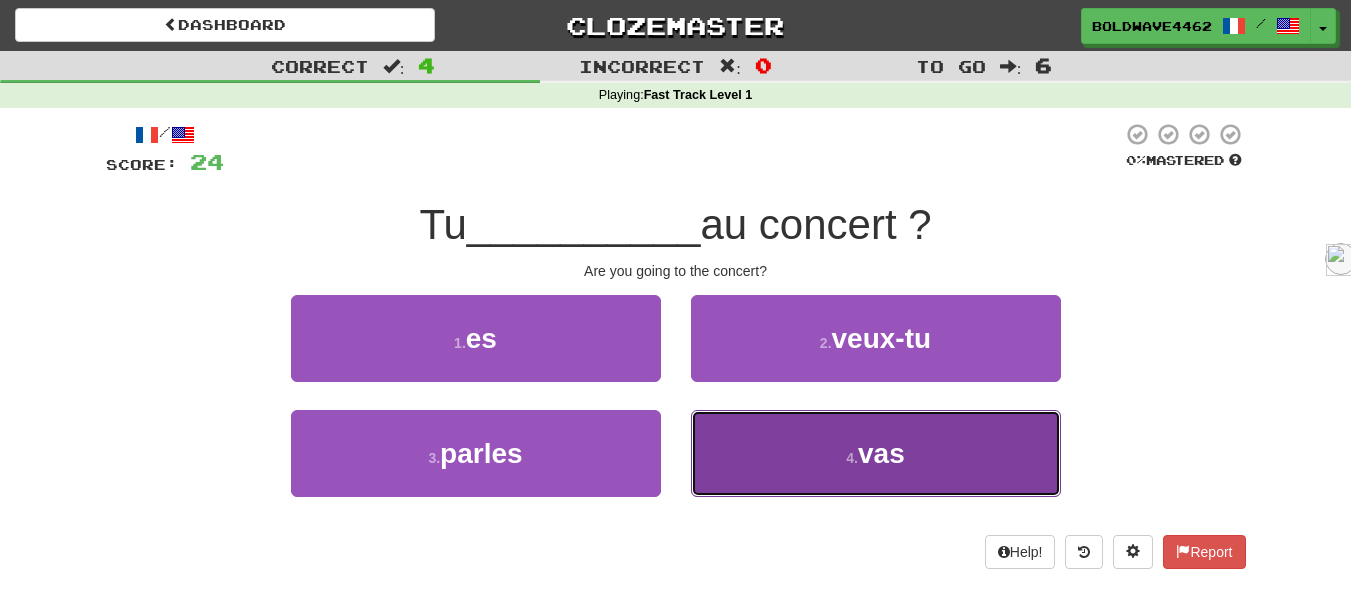 click on "4 .  vas" at bounding box center (876, 453) 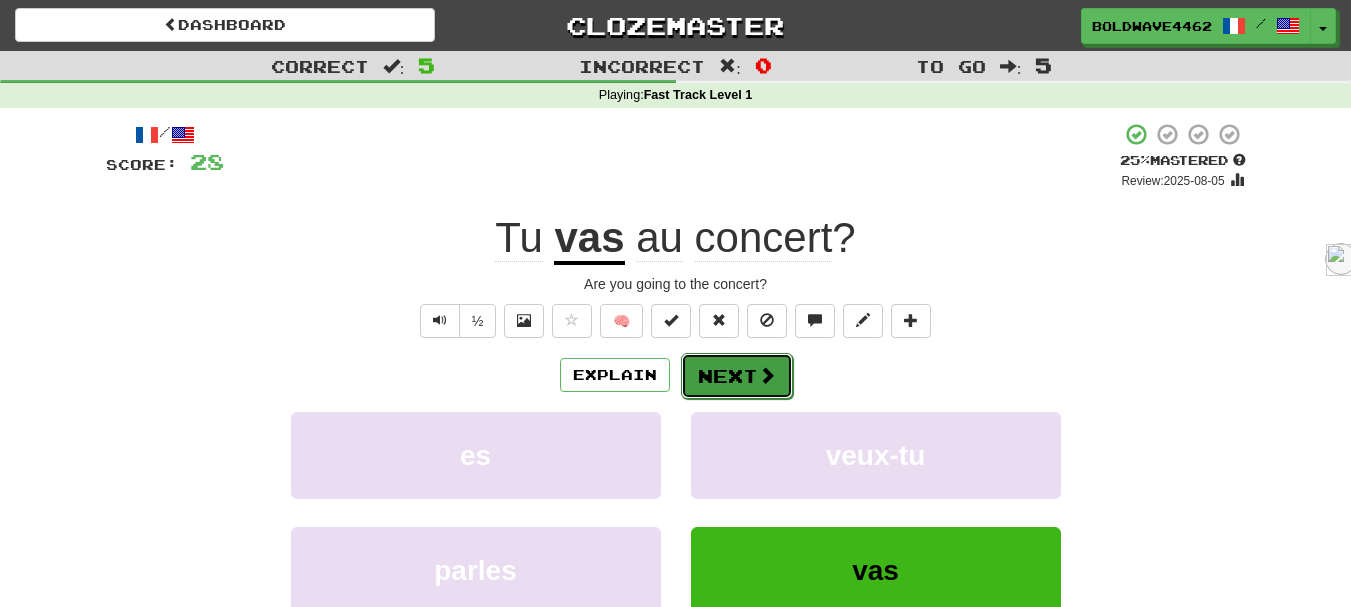 click on "Next" at bounding box center [737, 376] 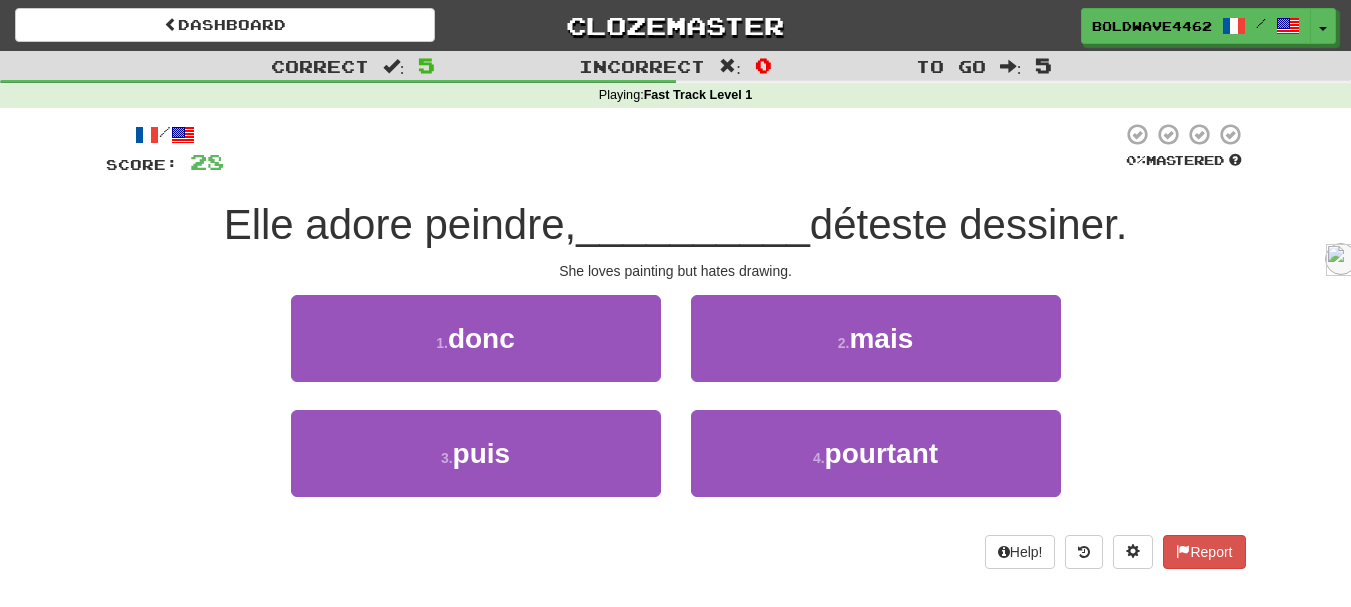 click on "Elle adore peindre," at bounding box center (400, 224) 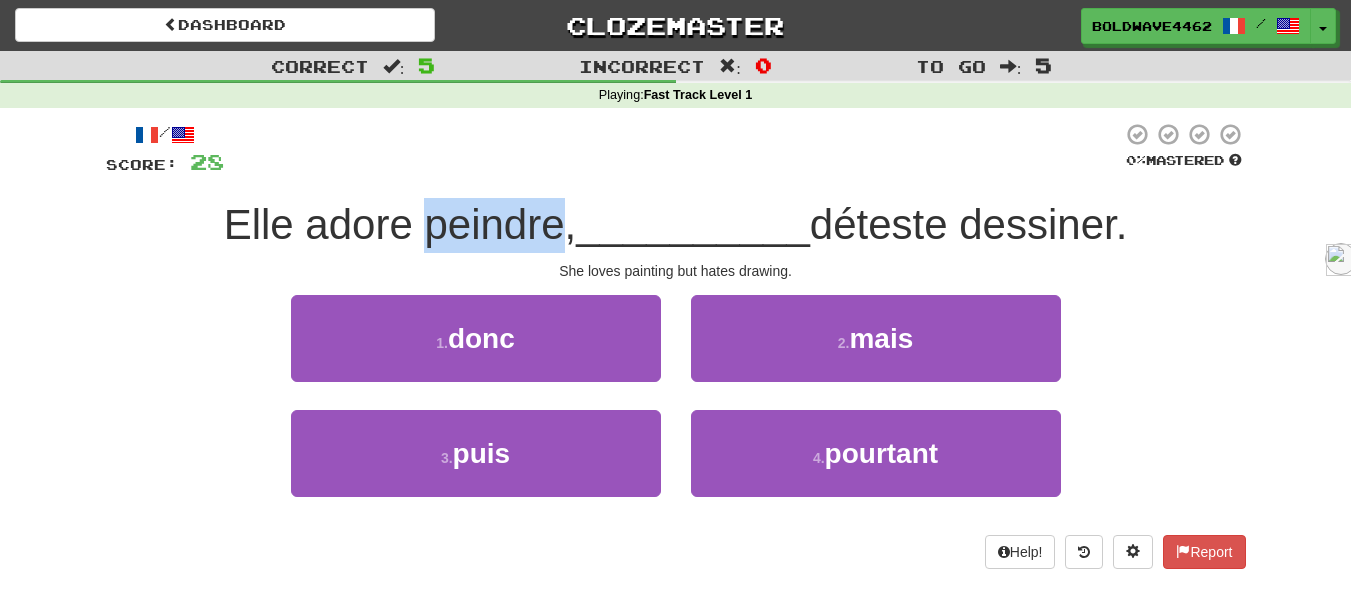 click on "Elle adore peindre," at bounding box center (400, 224) 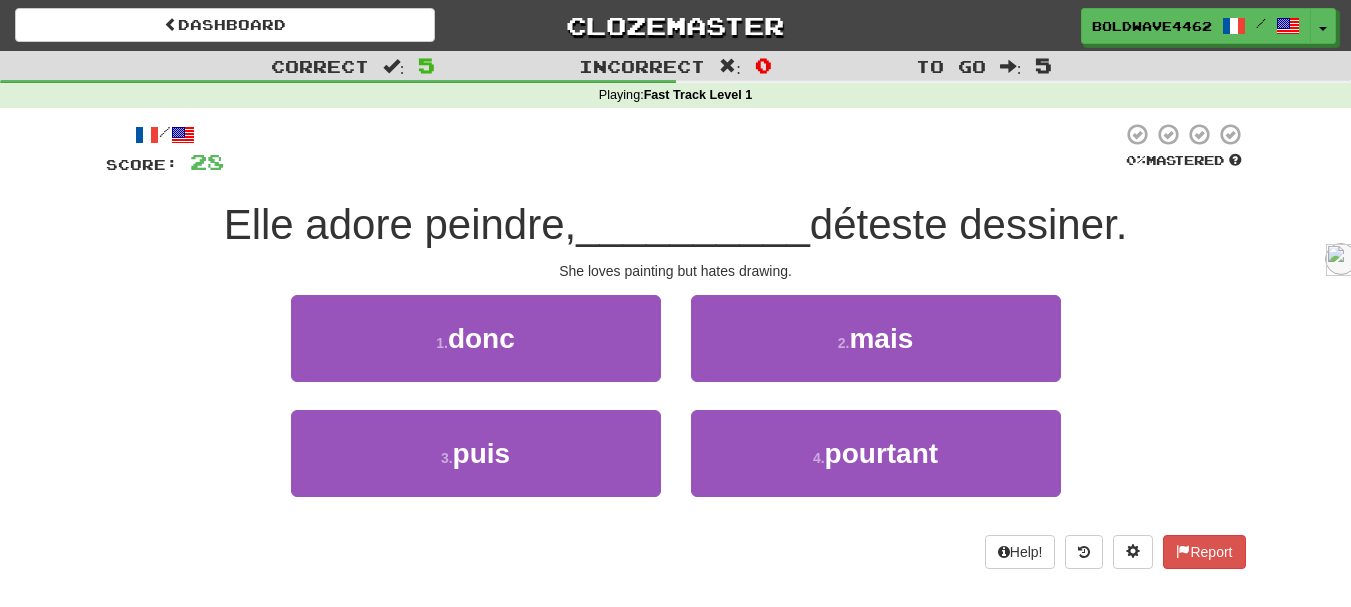 click at bounding box center (673, 149) 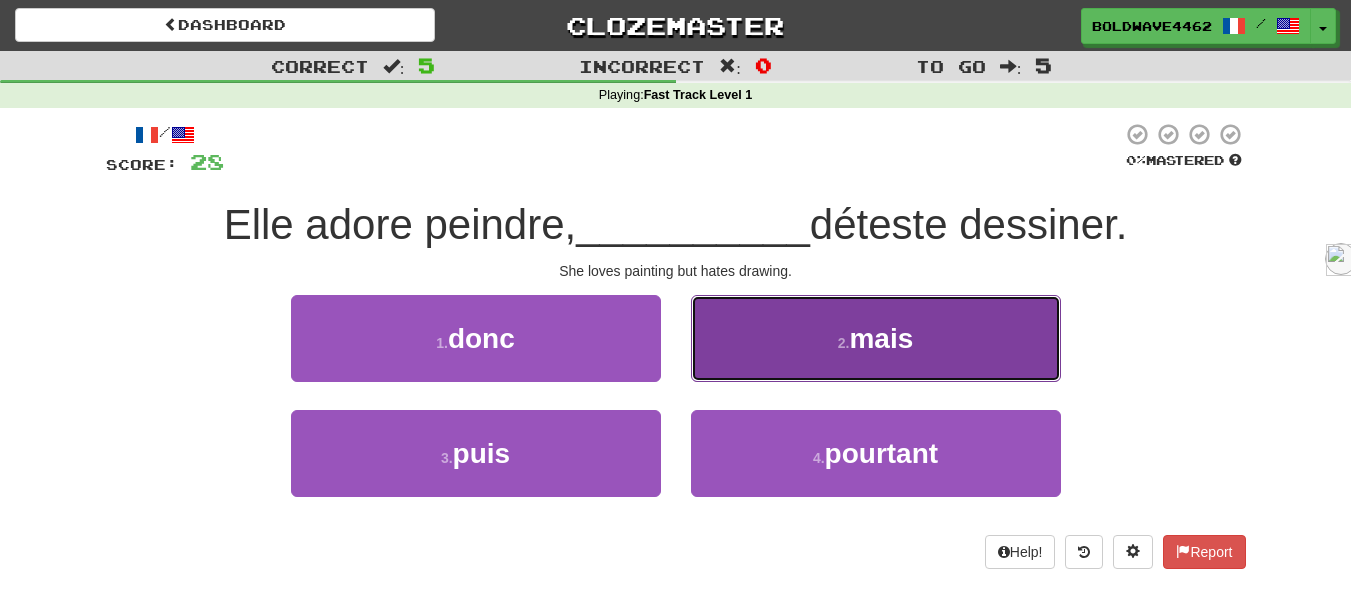 click on "mais" at bounding box center [881, 338] 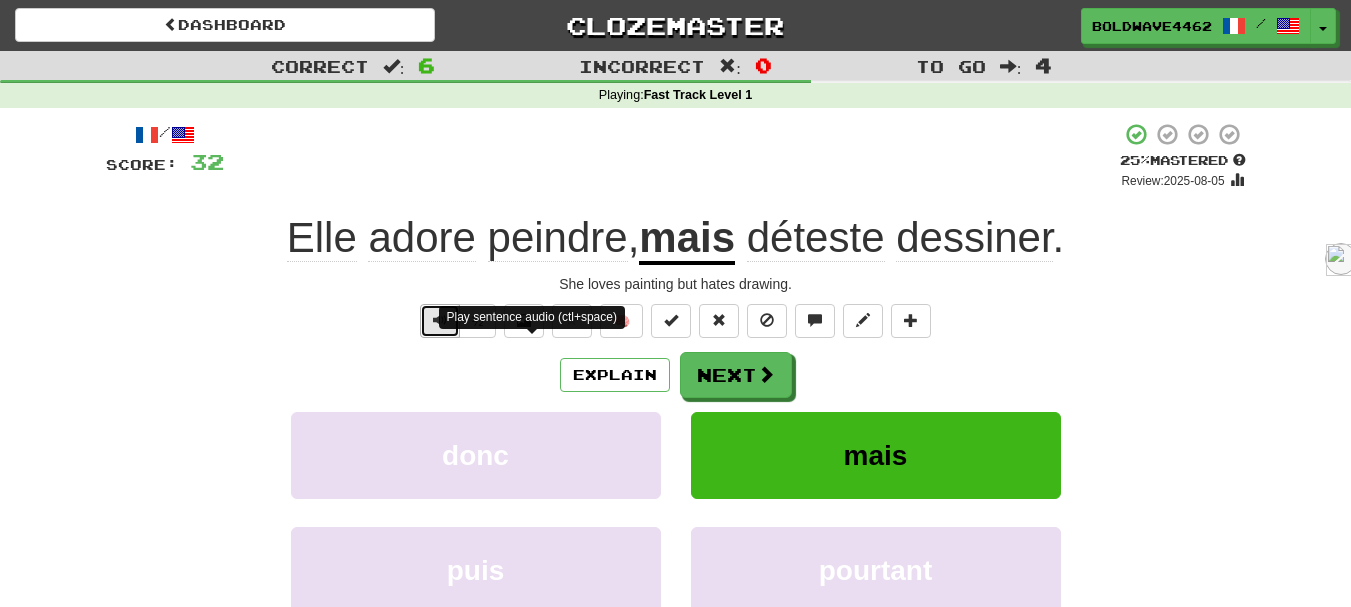 click at bounding box center (440, 320) 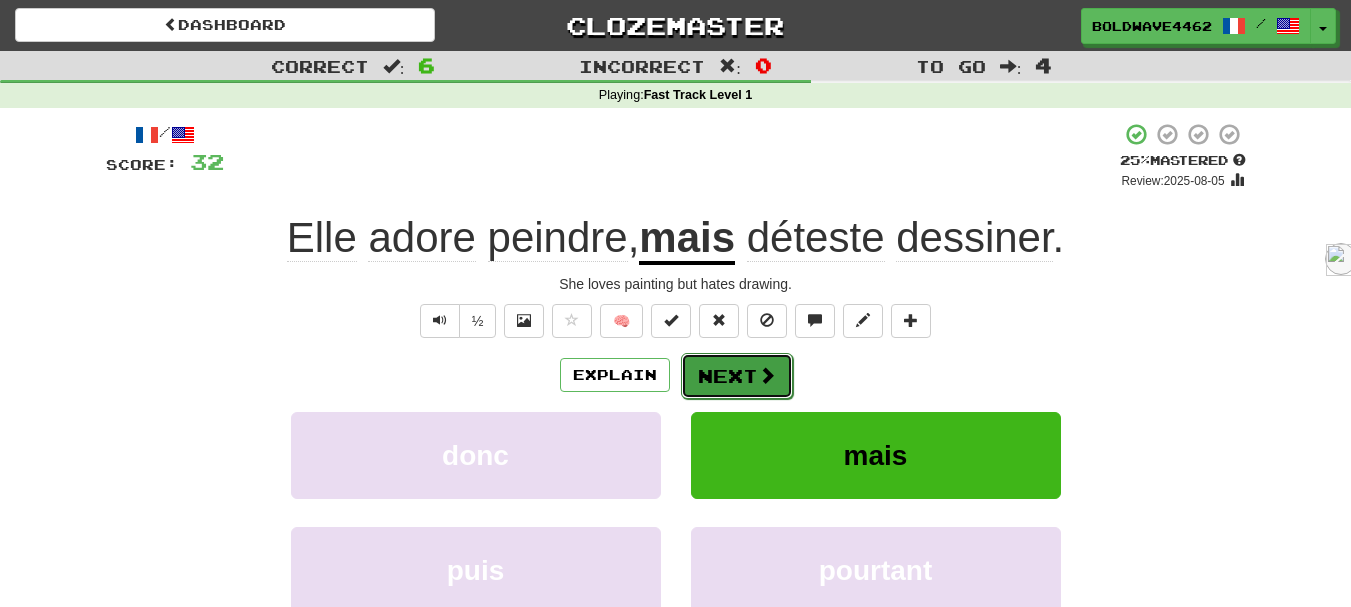 click on "Next" at bounding box center (737, 376) 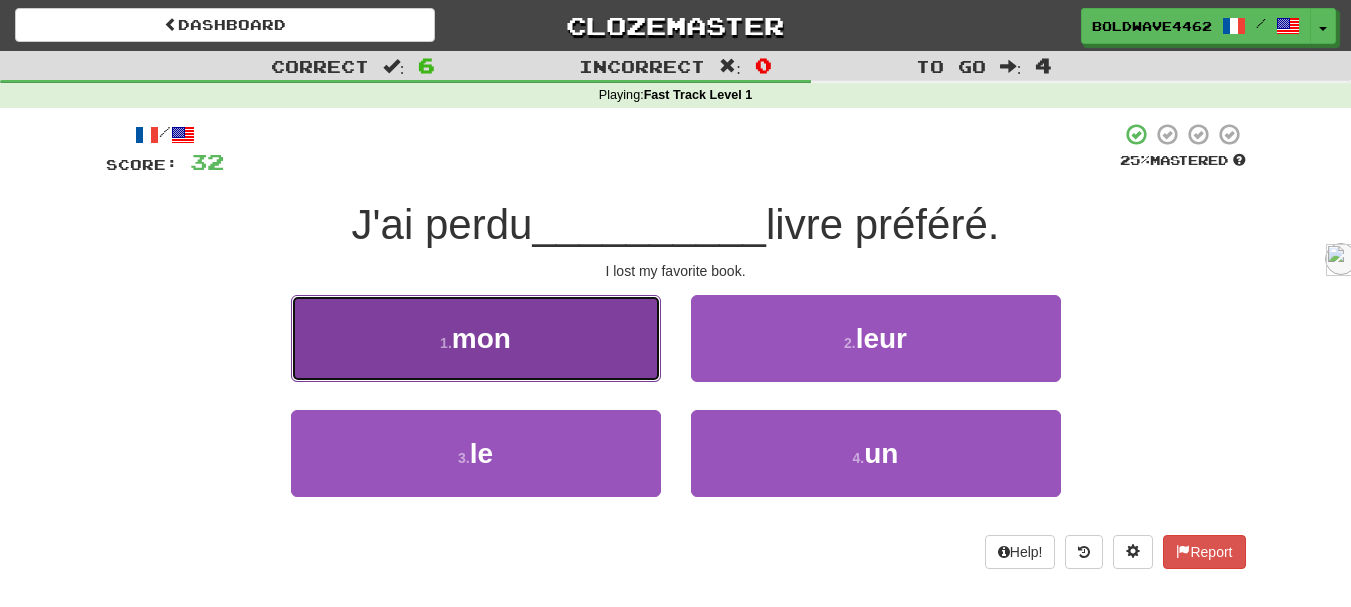 click on "1 .  mon" at bounding box center (476, 338) 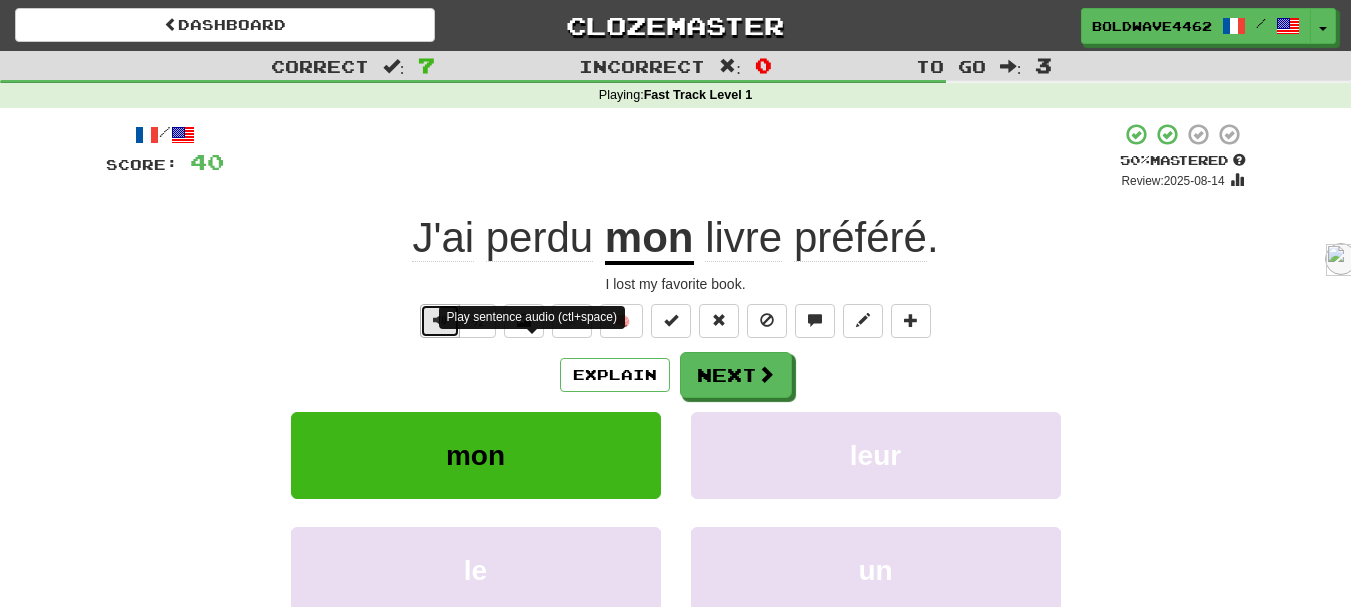click at bounding box center [440, 321] 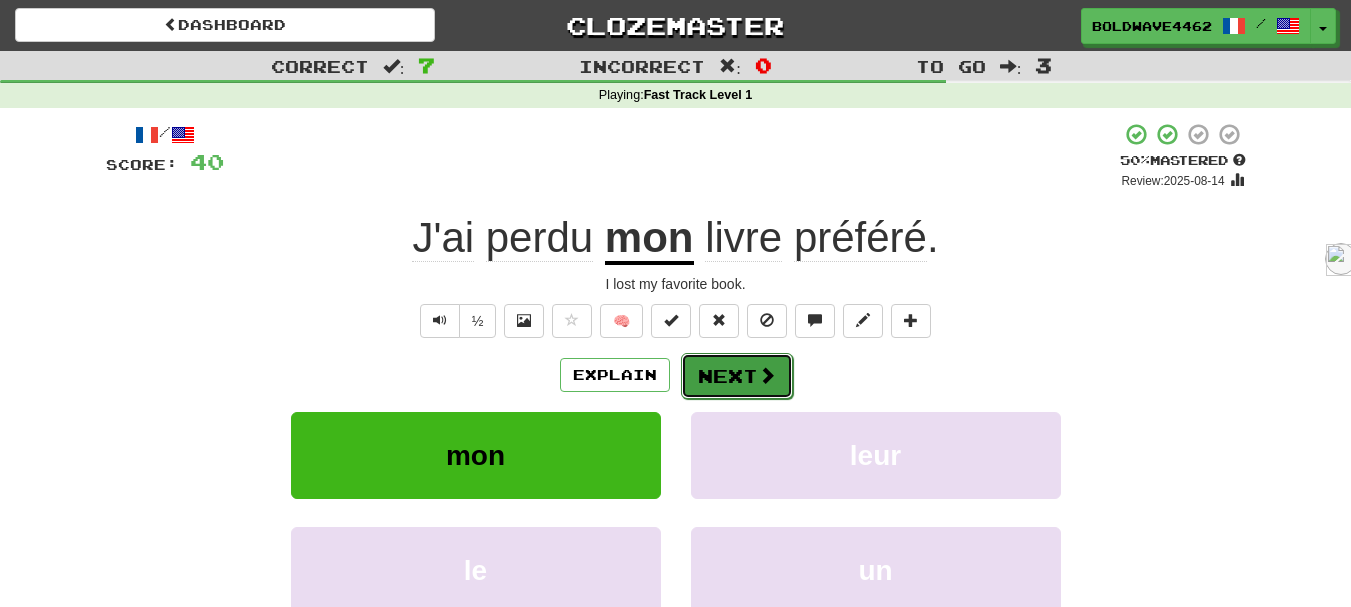 click at bounding box center [767, 375] 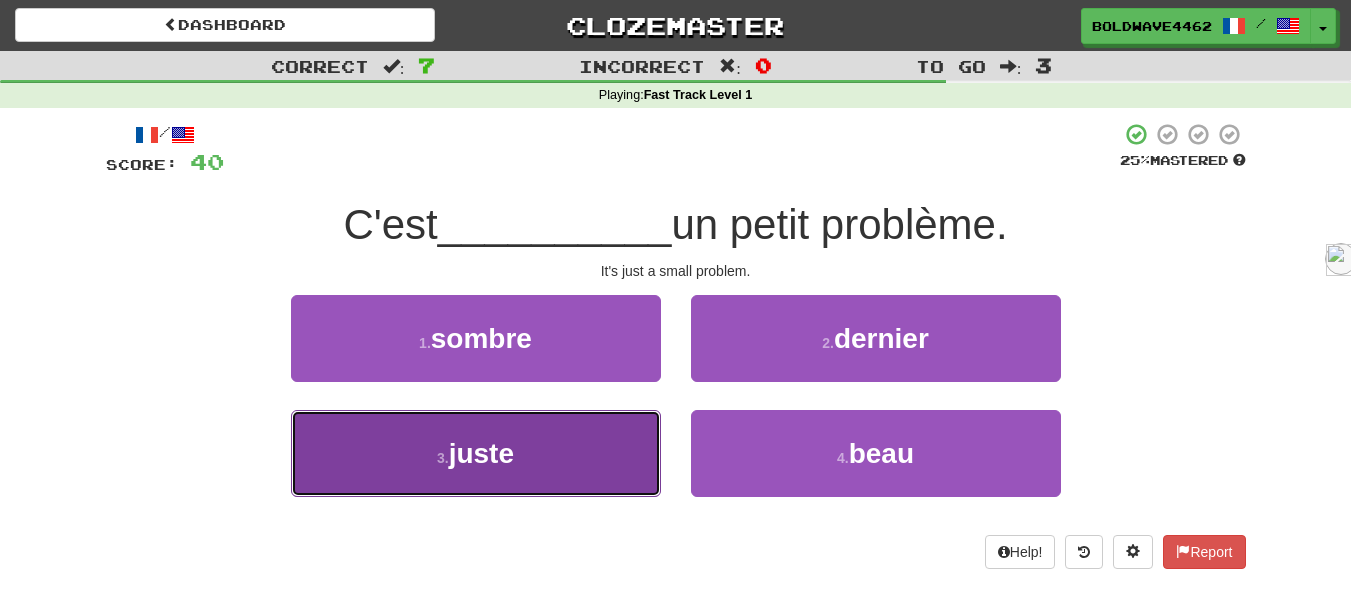 click on "3 .  juste" at bounding box center (476, 453) 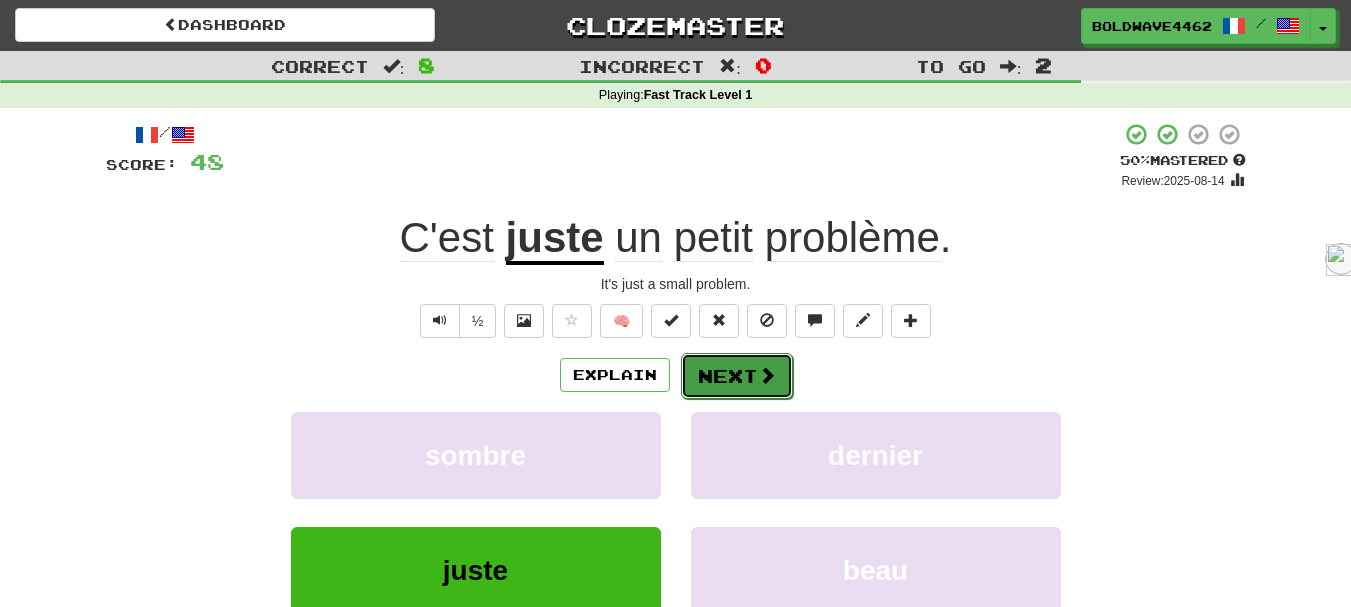 click on "Next" at bounding box center (737, 376) 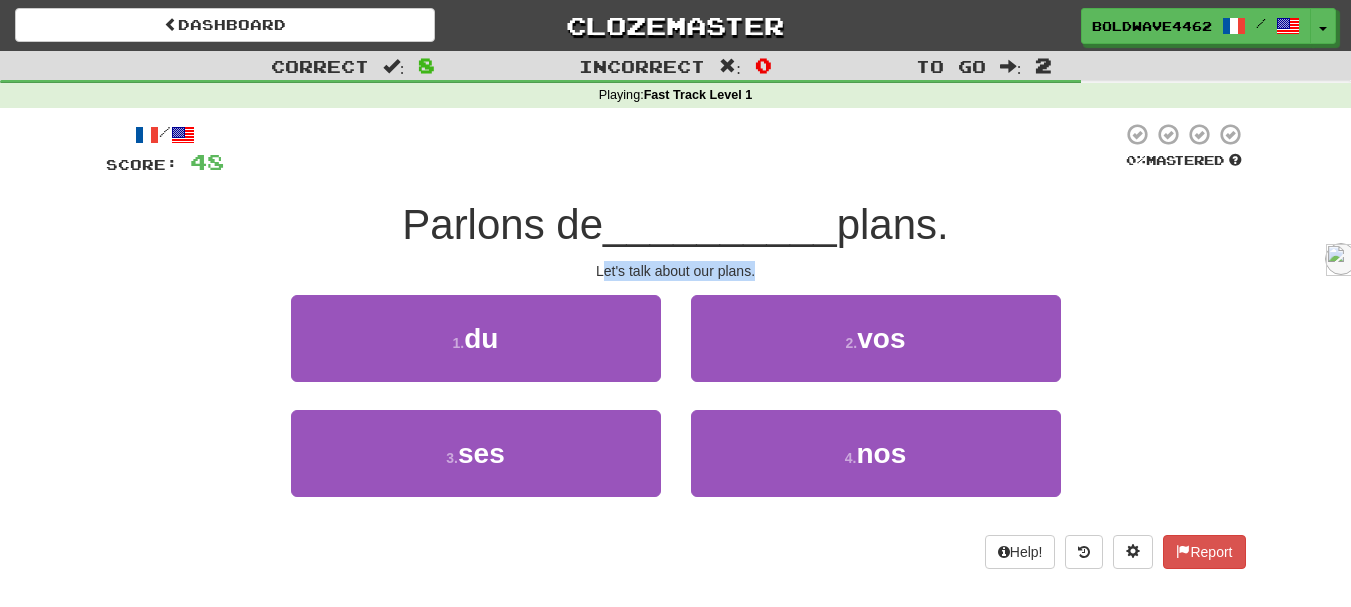 drag, startPoint x: 604, startPoint y: 273, endPoint x: 764, endPoint y: 270, distance: 160.02812 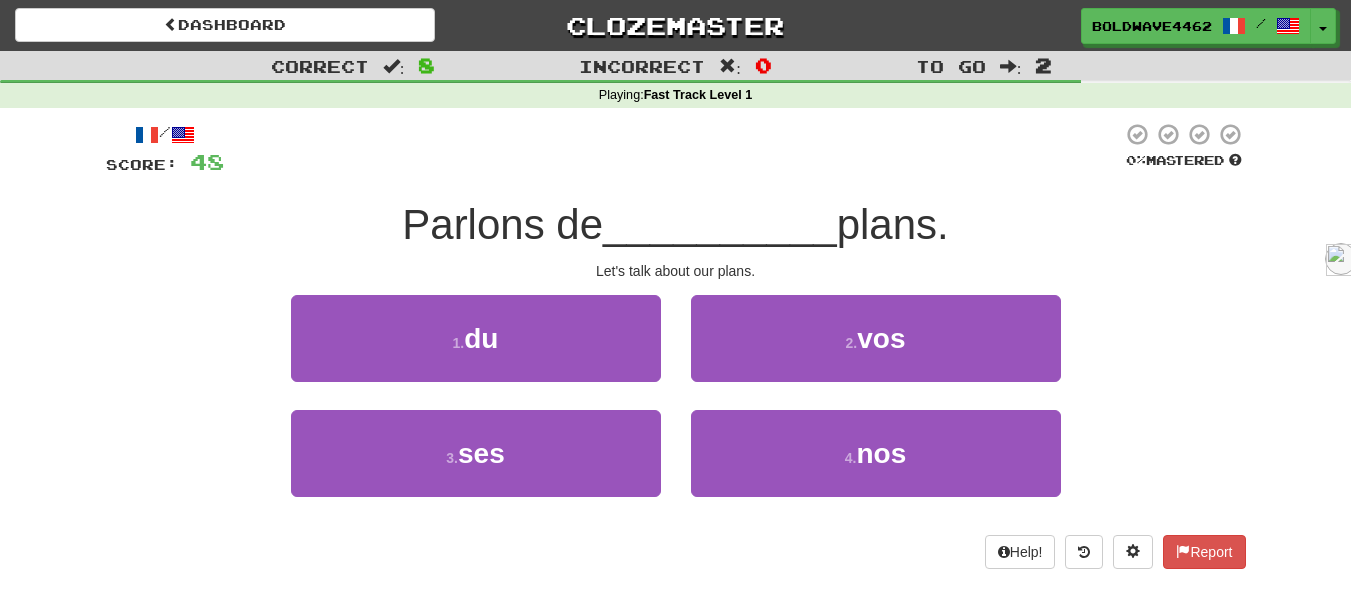 click on "__________" at bounding box center (720, 224) 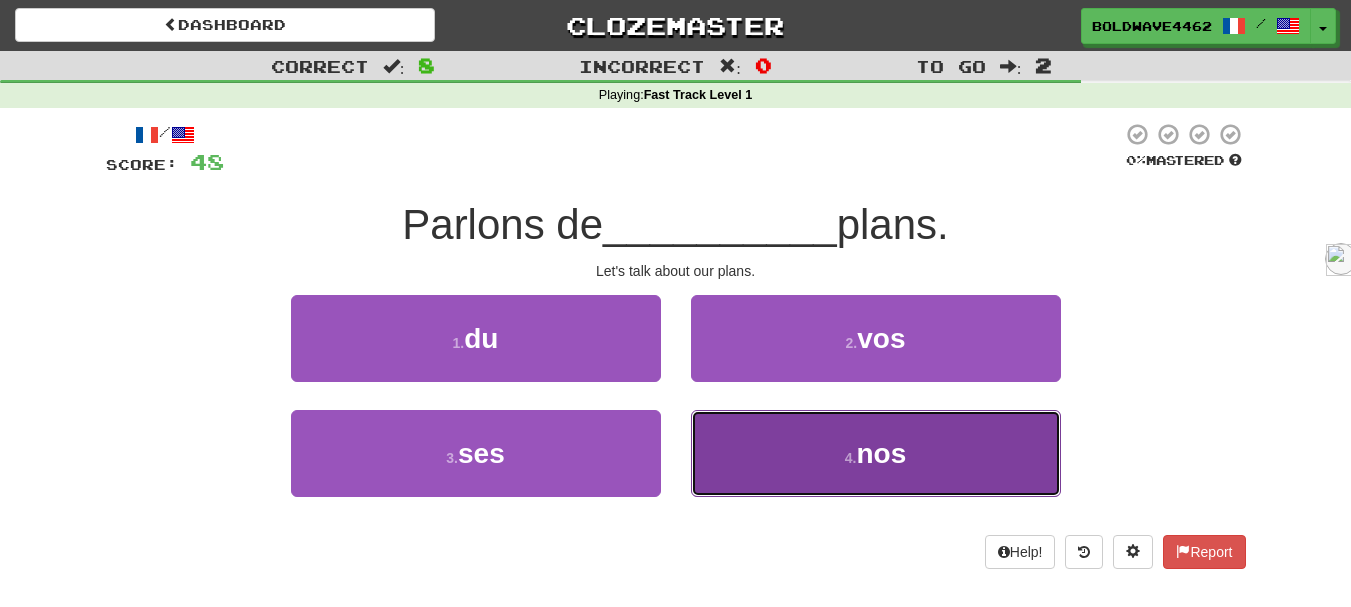 click on "4 ." at bounding box center (851, 458) 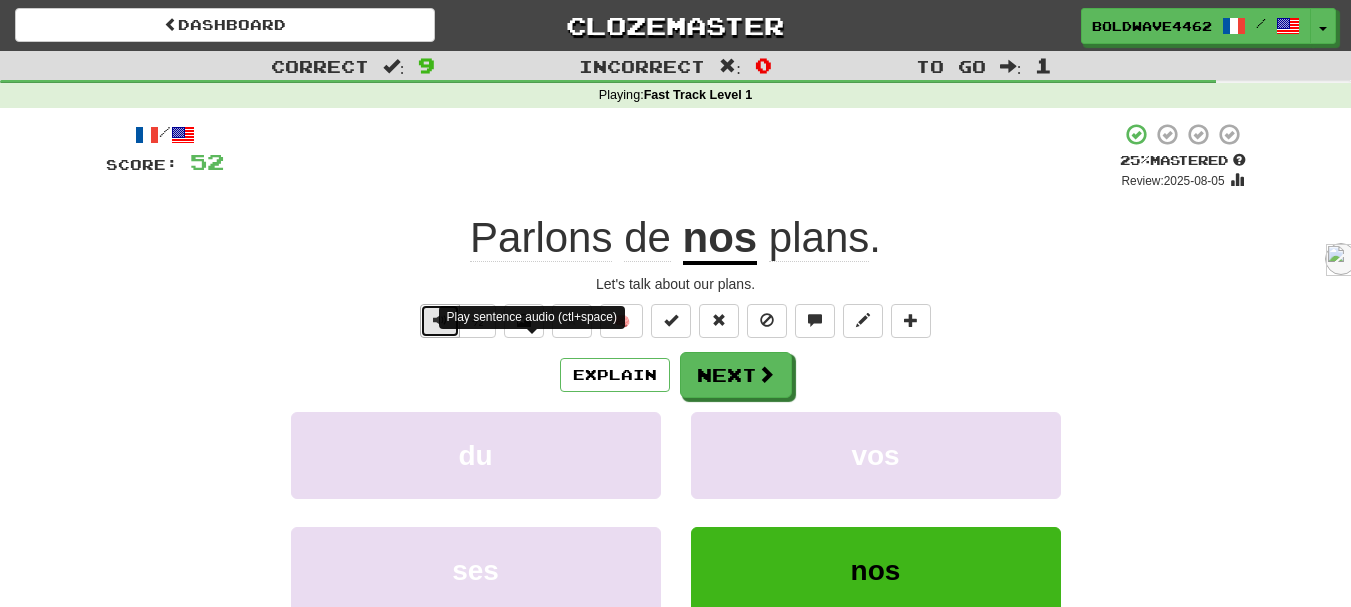 click at bounding box center (440, 321) 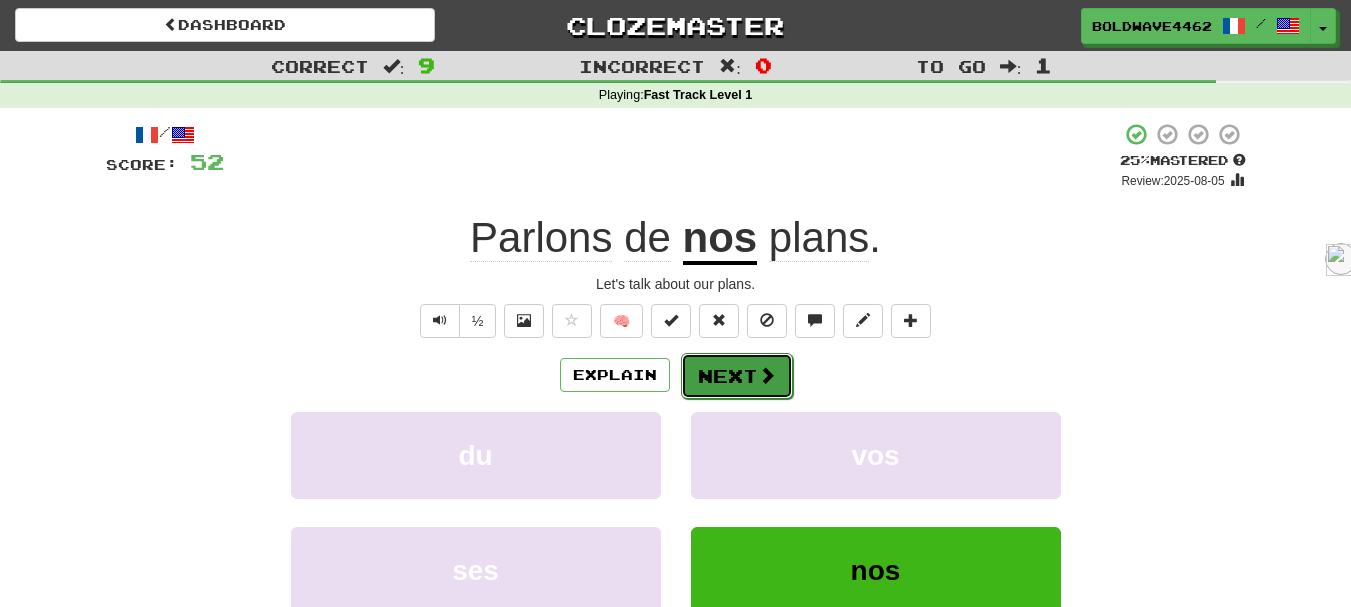 click on "Next" at bounding box center (737, 376) 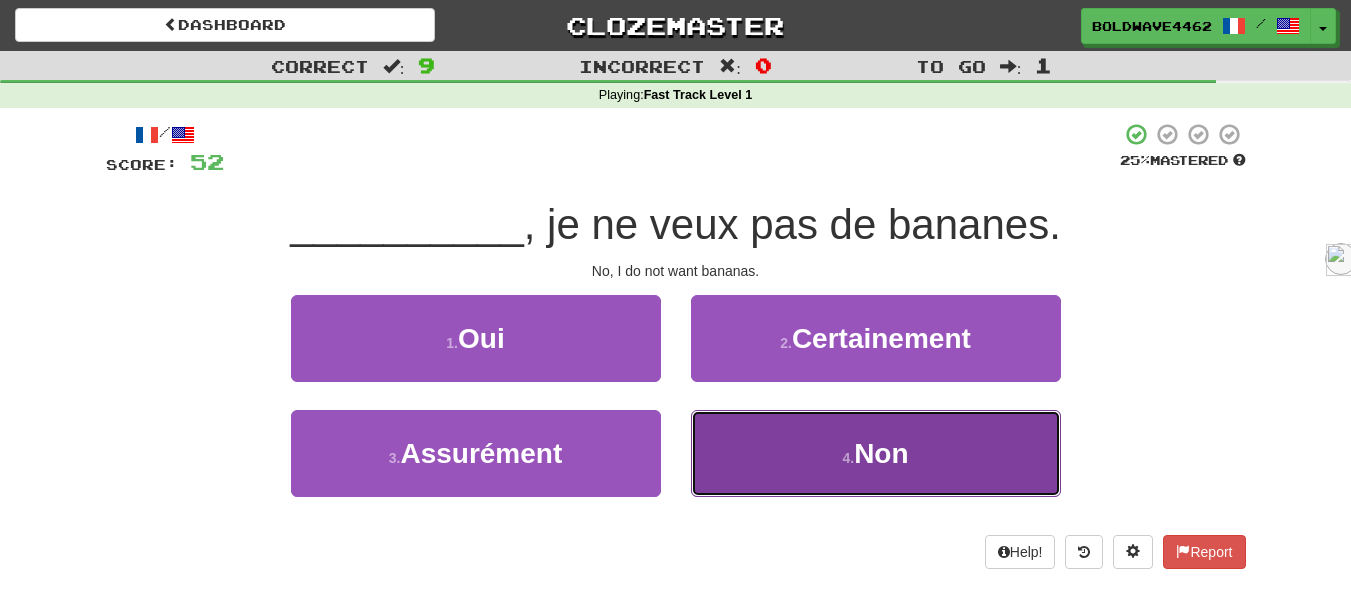 click on "Non" at bounding box center [881, 453] 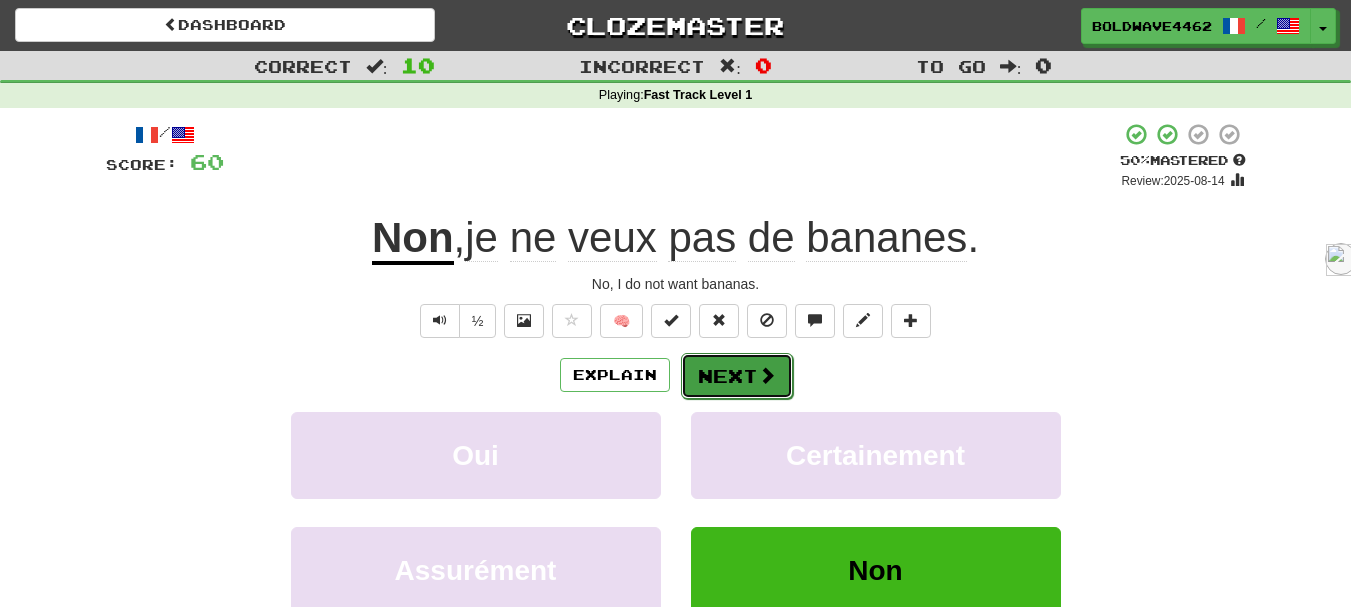 click on "Next" at bounding box center (737, 376) 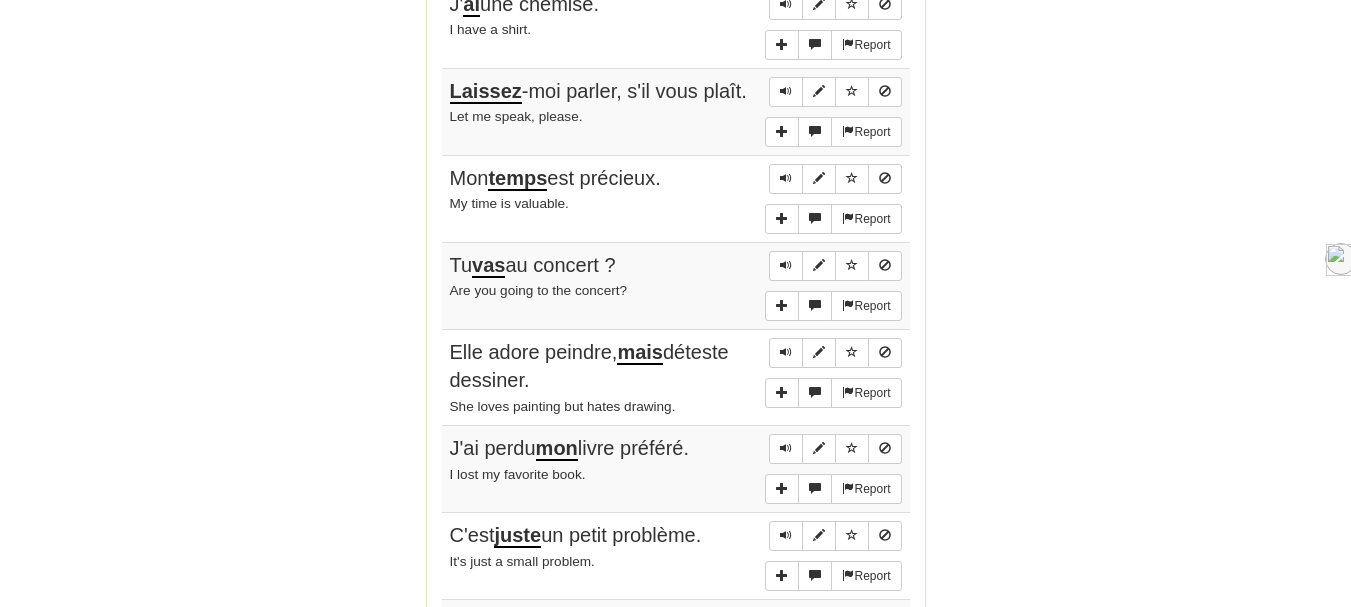 scroll, scrollTop: 1800, scrollLeft: 0, axis: vertical 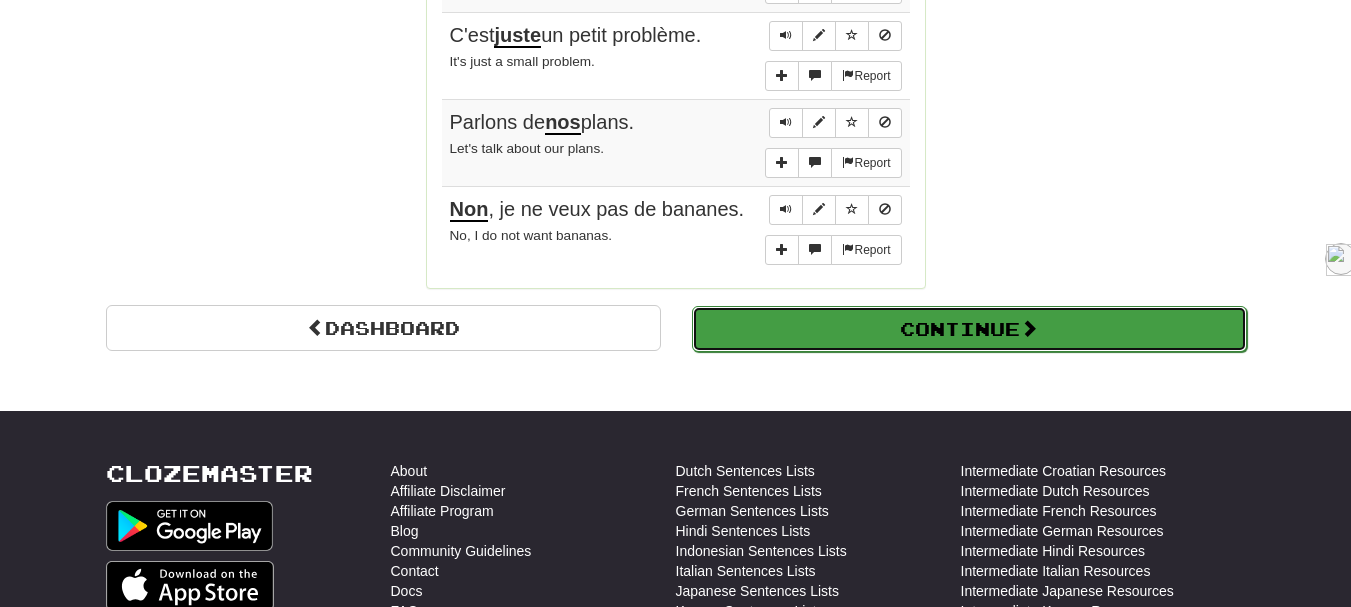 click on "Continue" at bounding box center [969, 329] 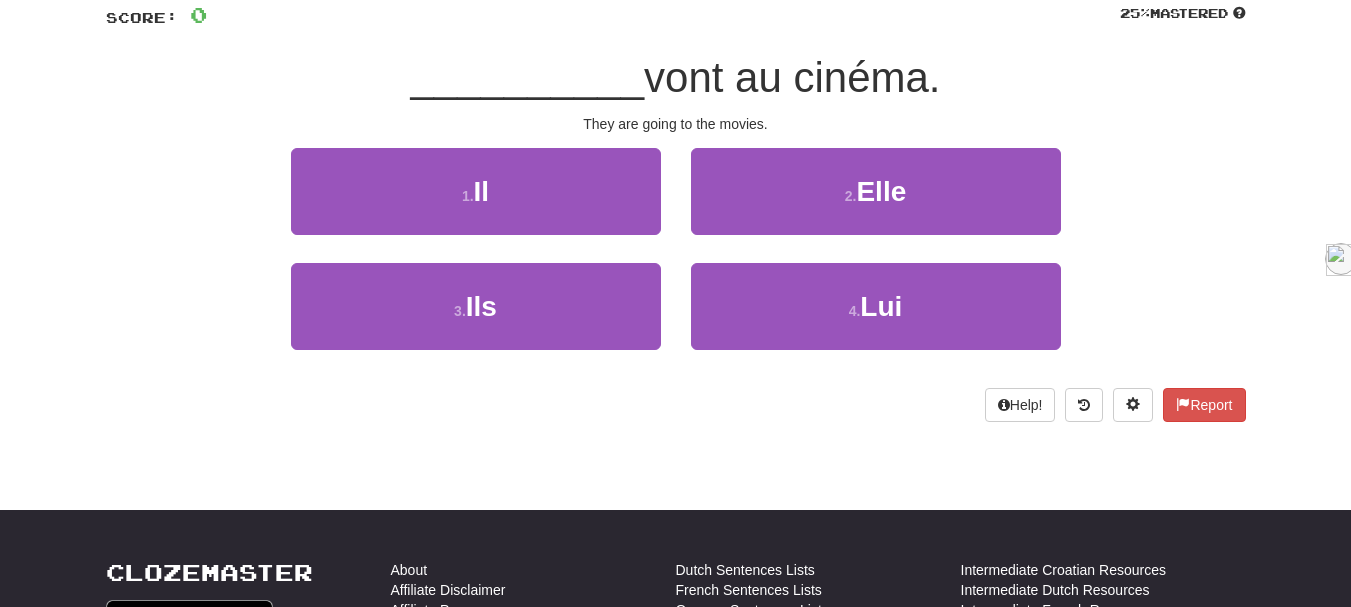 scroll, scrollTop: 0, scrollLeft: 0, axis: both 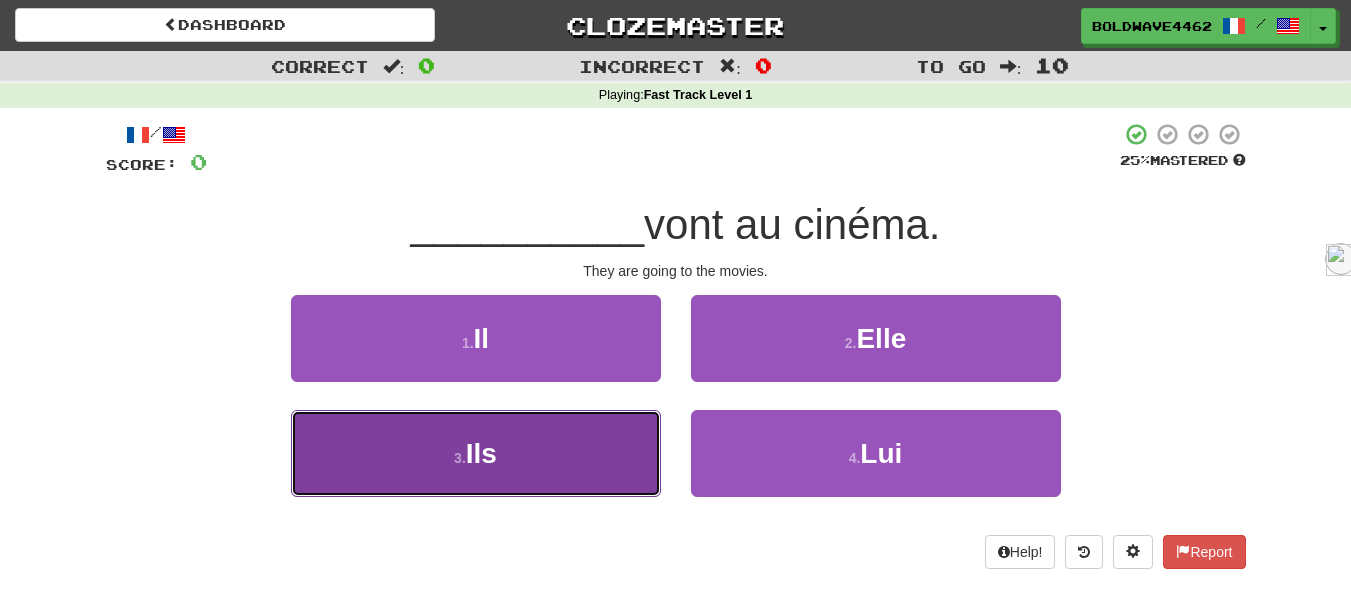 click on "3 .  Ils" at bounding box center (476, 453) 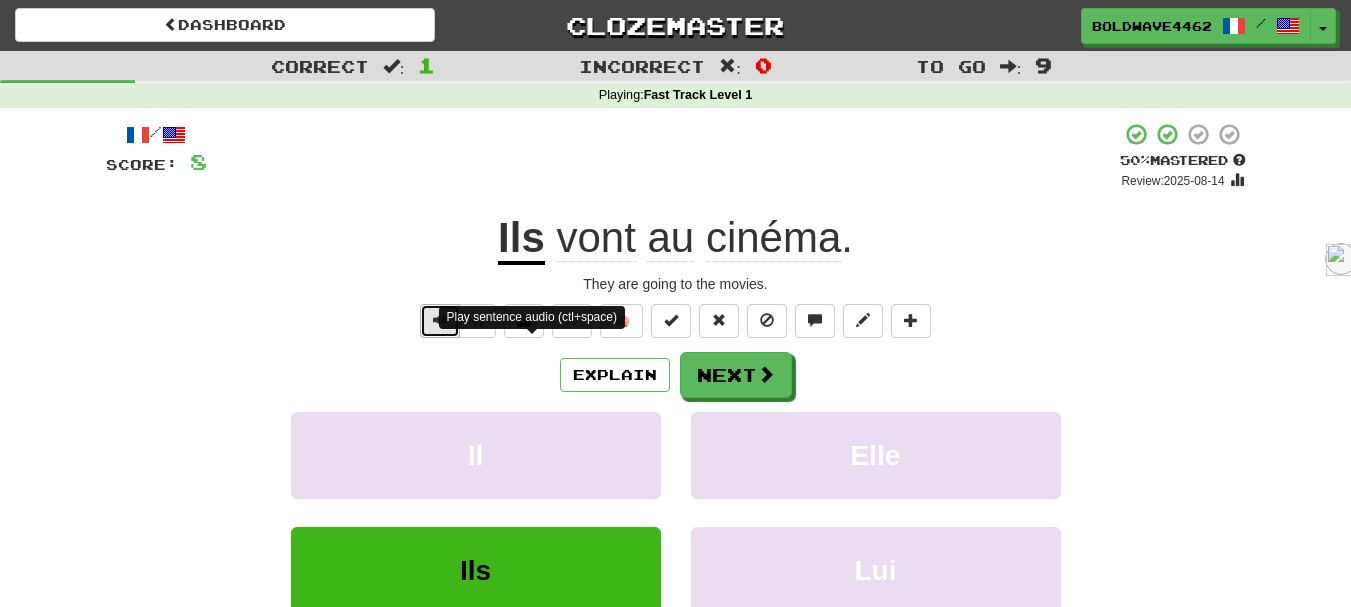 click at bounding box center (440, 321) 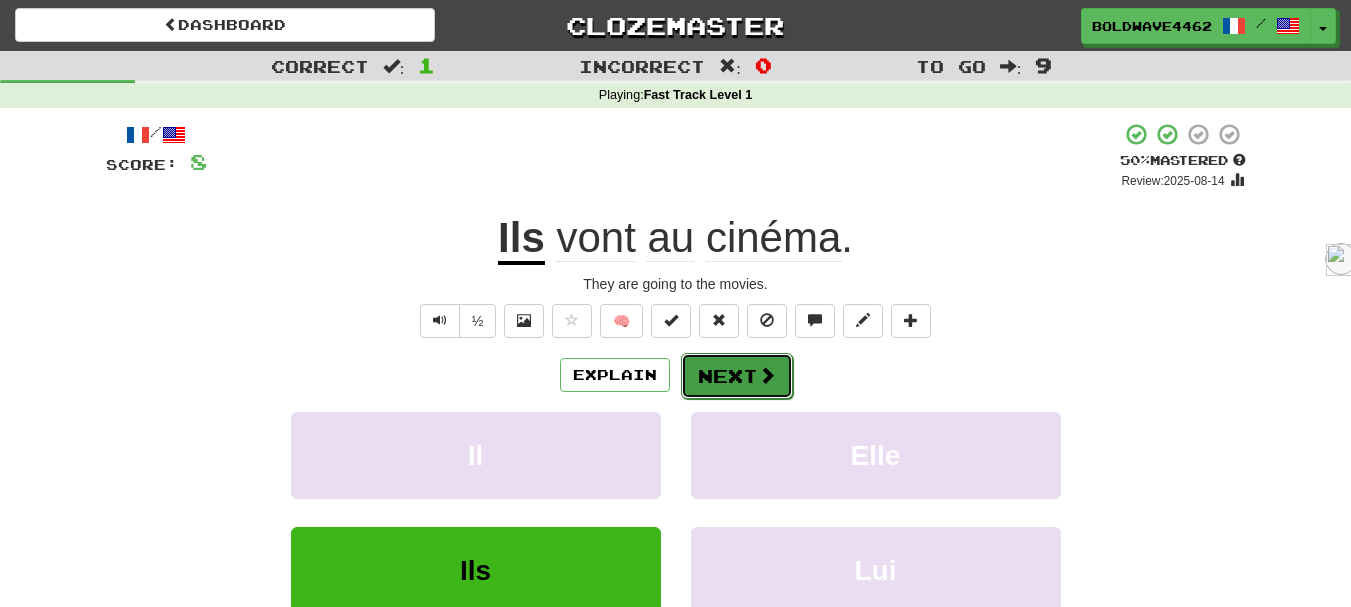 click at bounding box center (767, 375) 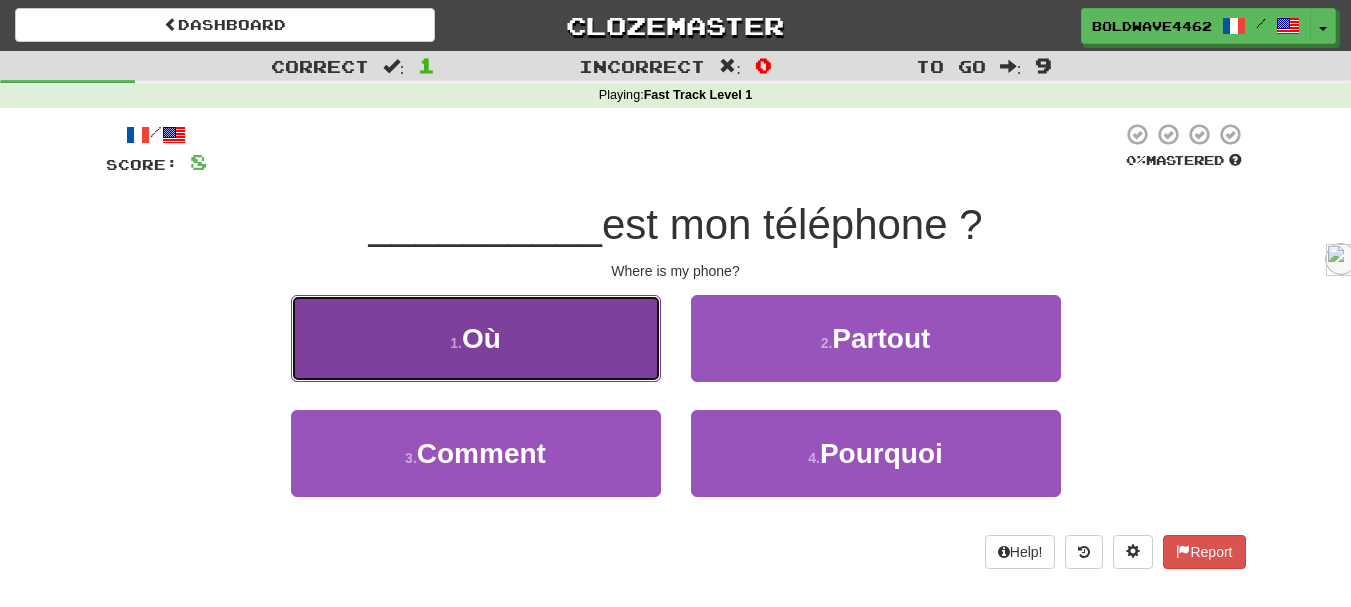 click on "1 .  Où" at bounding box center [476, 338] 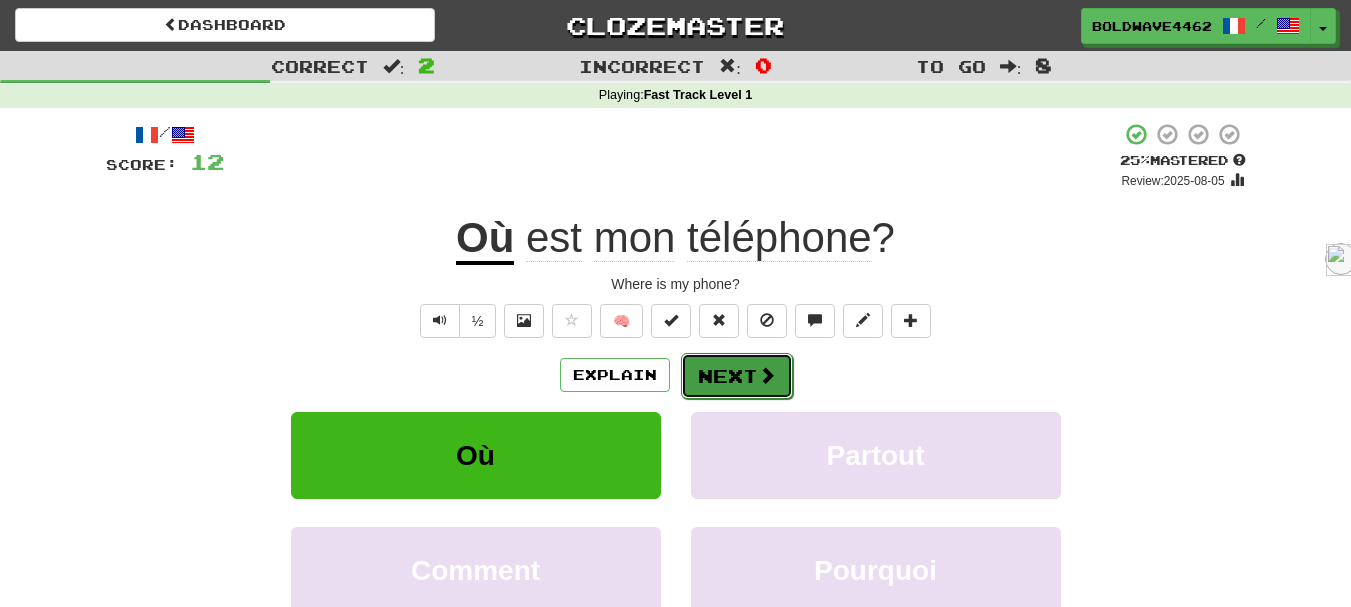 click on "Next" at bounding box center (737, 376) 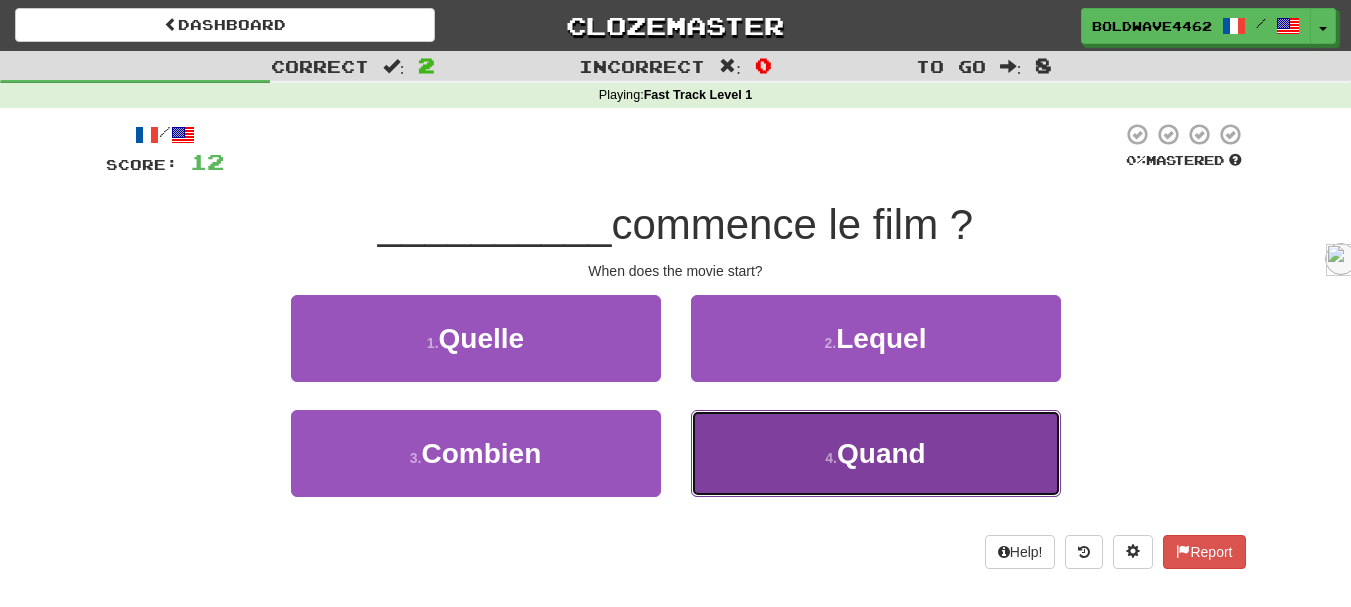 click on "4 .  Quand" at bounding box center [876, 453] 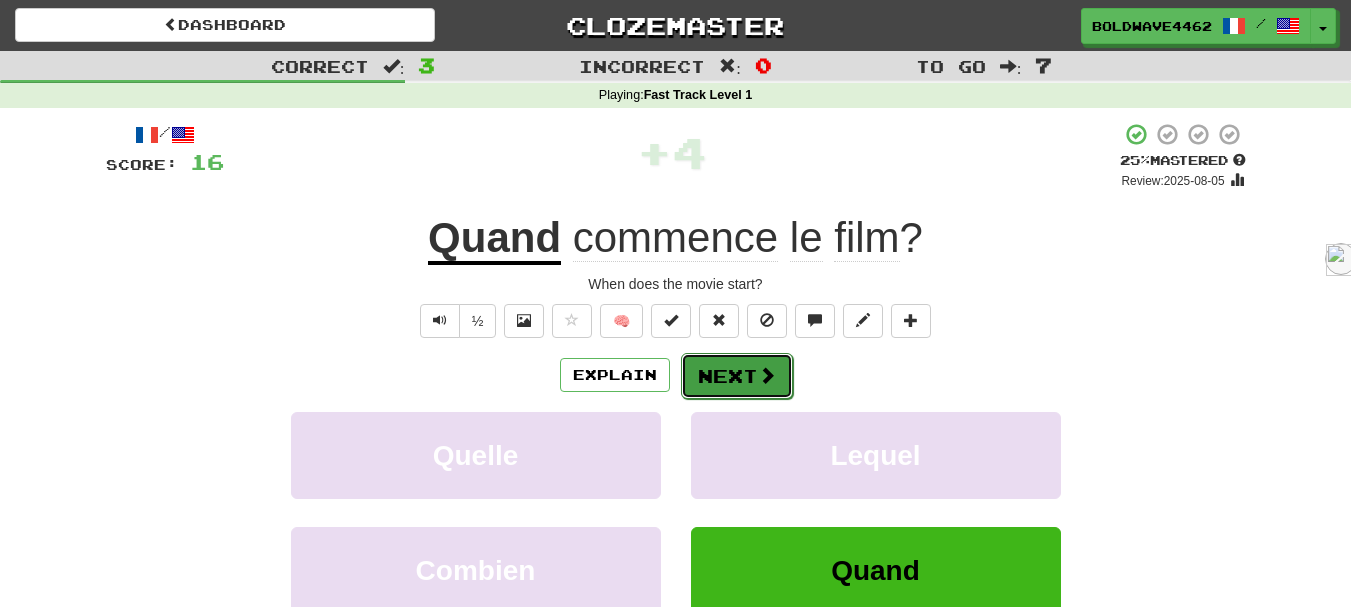 click at bounding box center (767, 375) 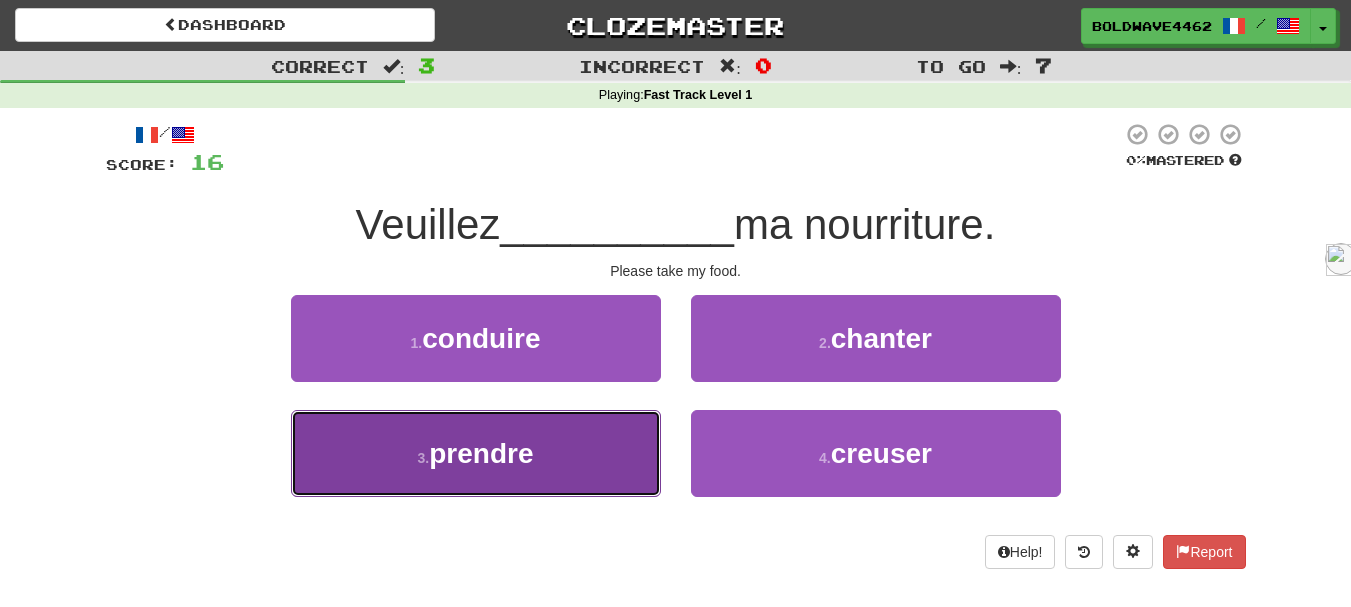 click on "prendre" at bounding box center (481, 453) 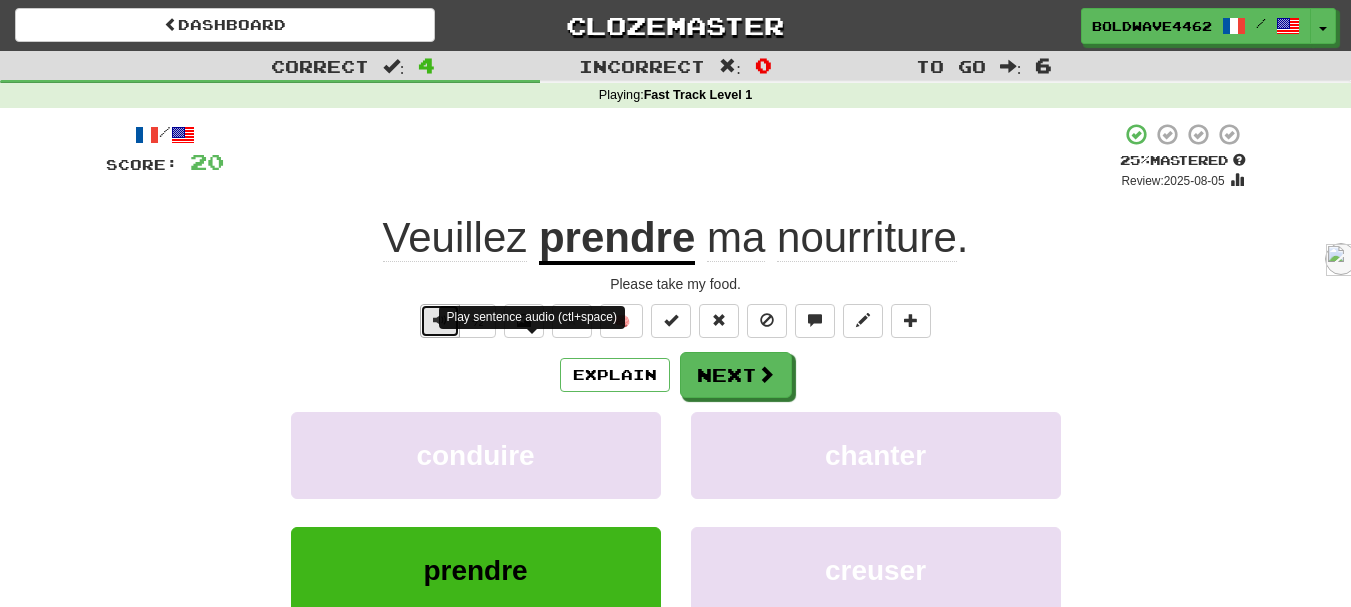 click at bounding box center (440, 320) 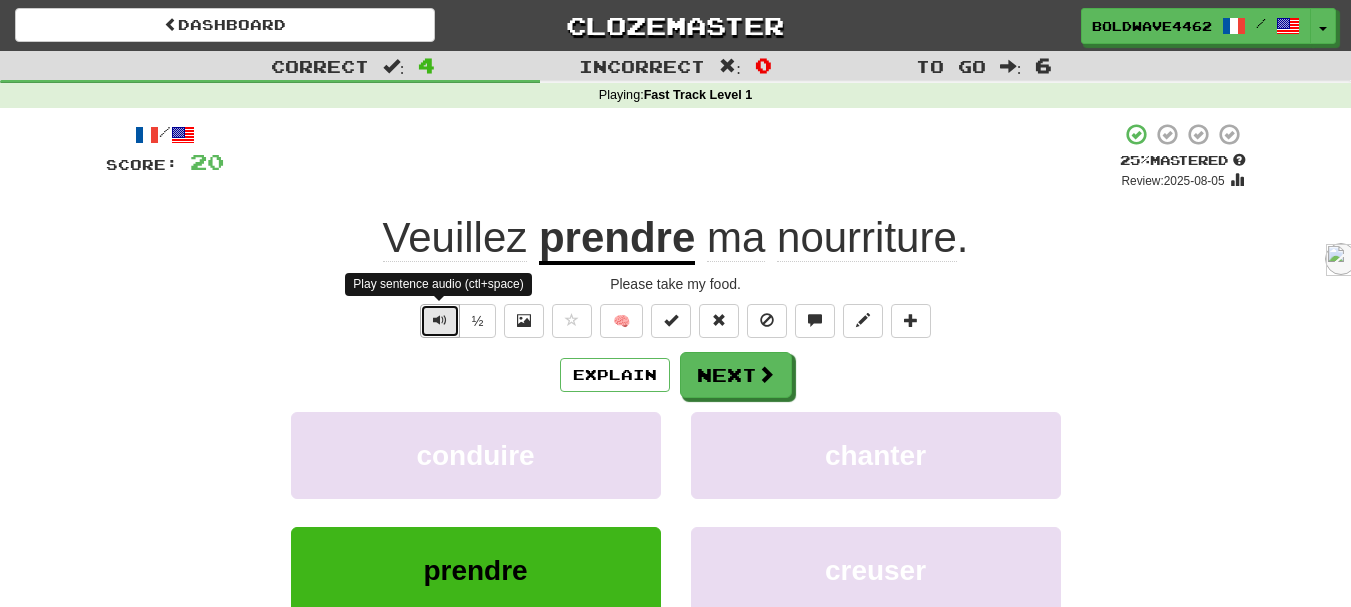 click at bounding box center (440, 320) 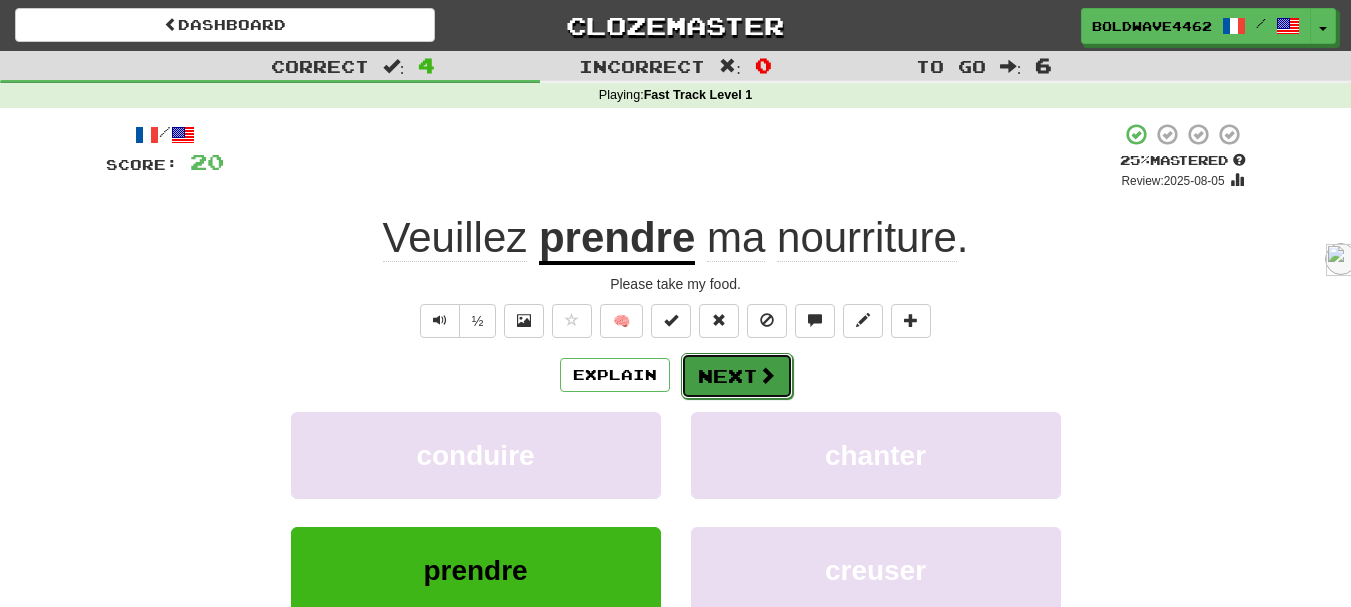 click on "Next" at bounding box center [737, 376] 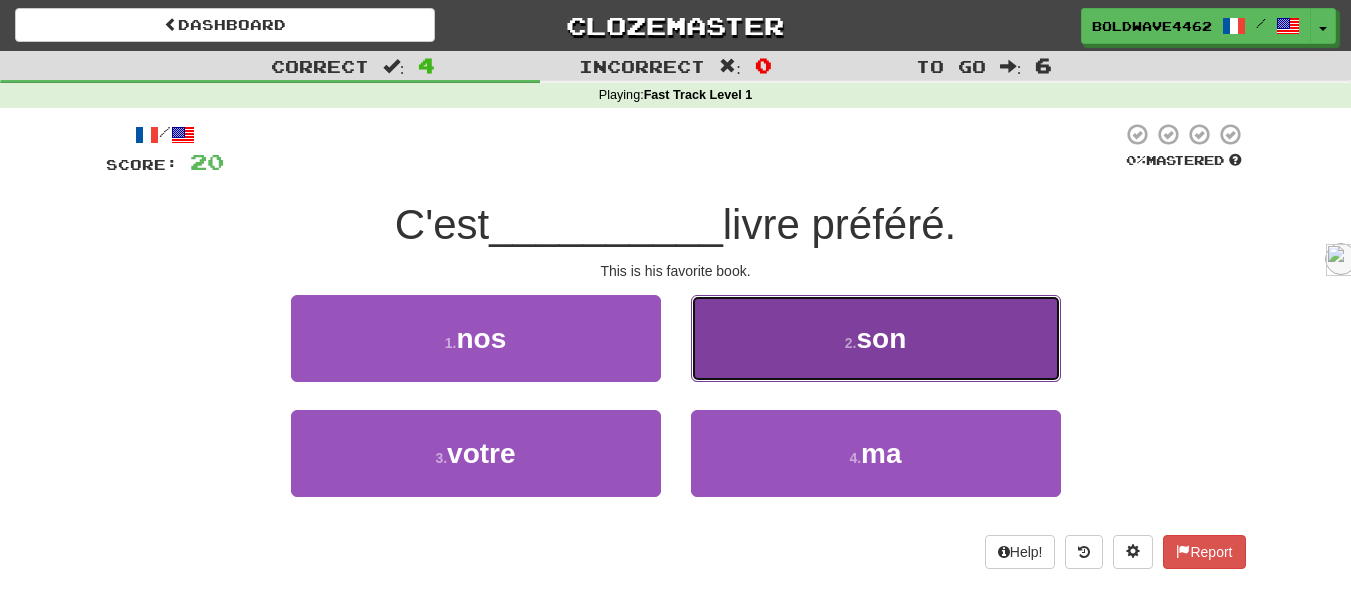 click on "2 .  son" at bounding box center (876, 338) 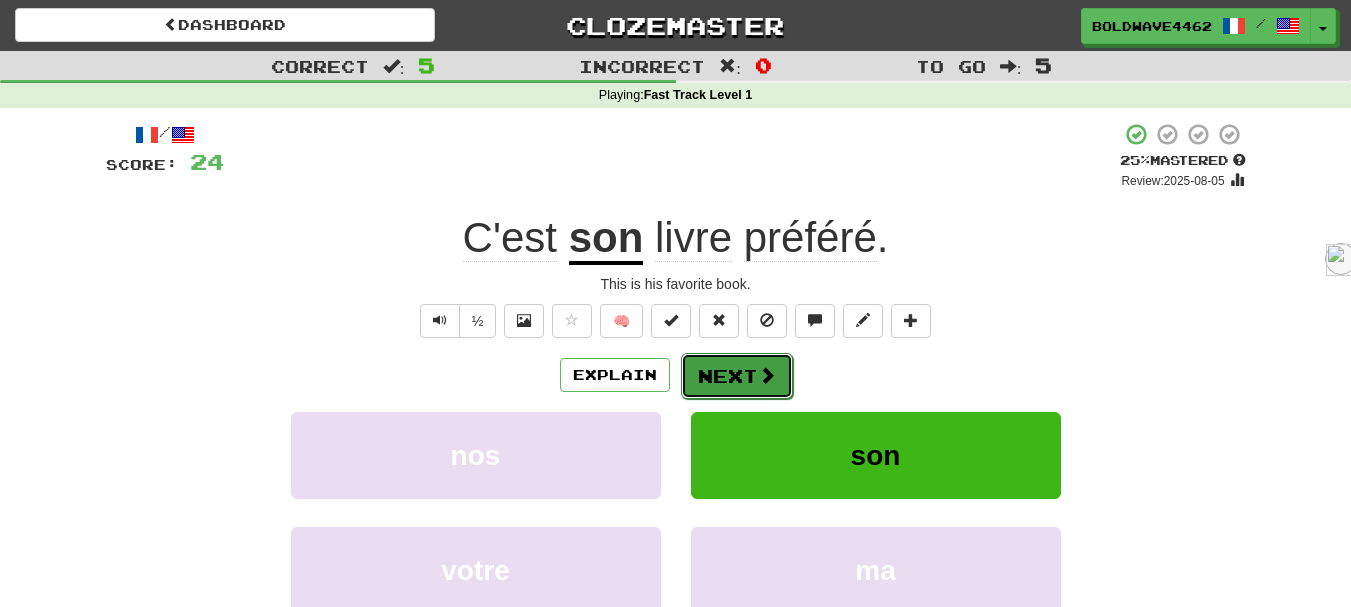 click on "Next" at bounding box center [737, 376] 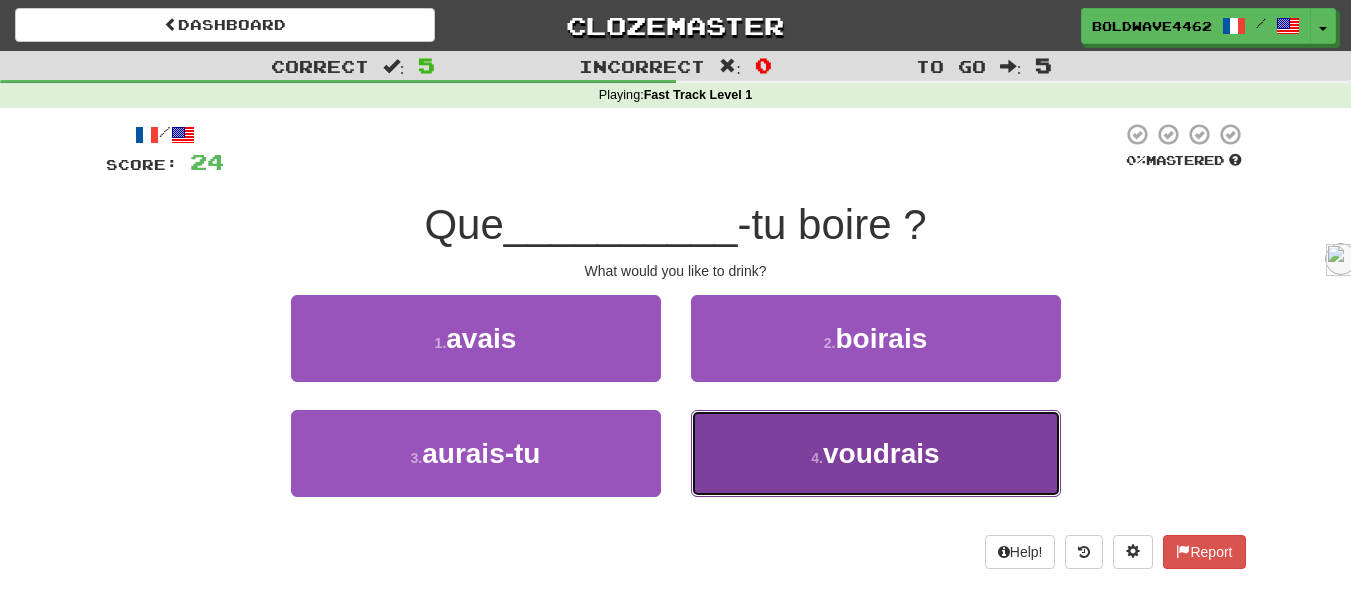 click on "voudrais" at bounding box center (881, 453) 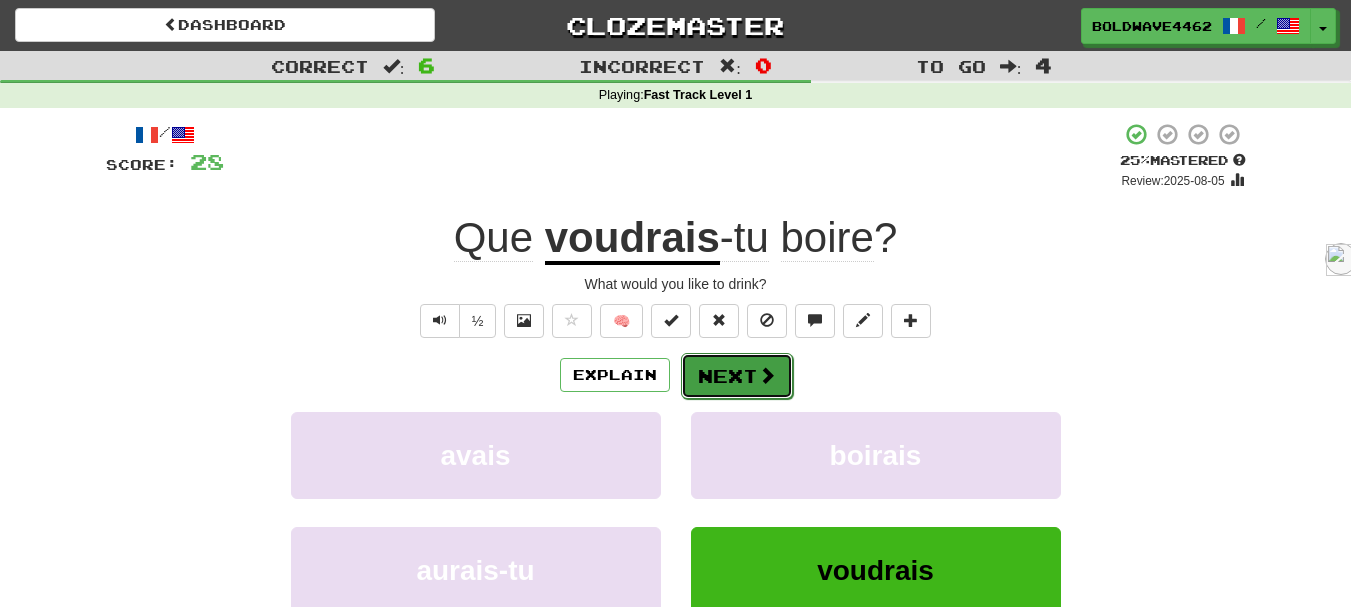 click at bounding box center [767, 375] 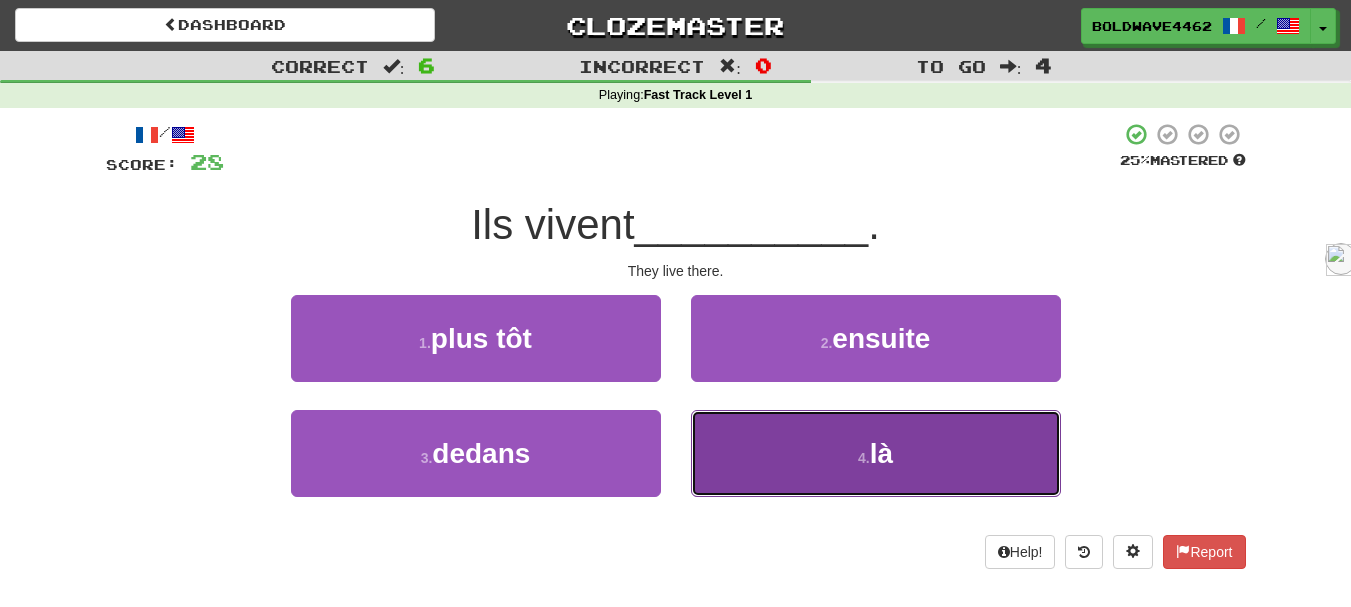 click on "4 .  là" at bounding box center (876, 453) 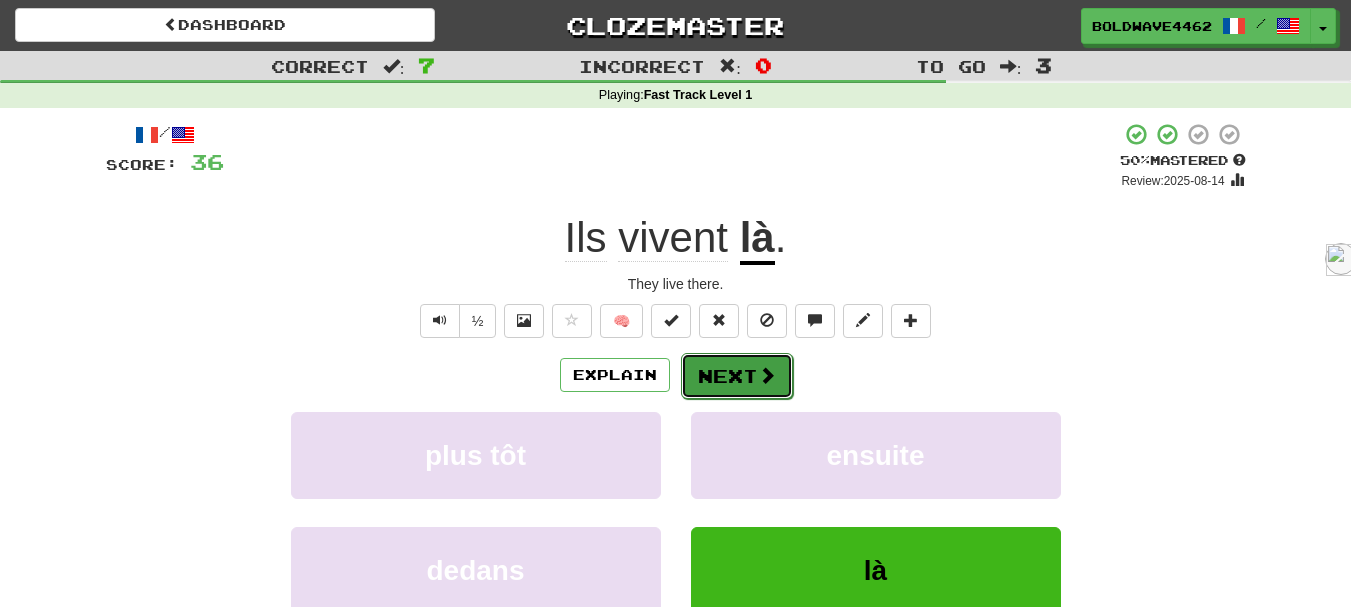 click on "Next" at bounding box center [737, 376] 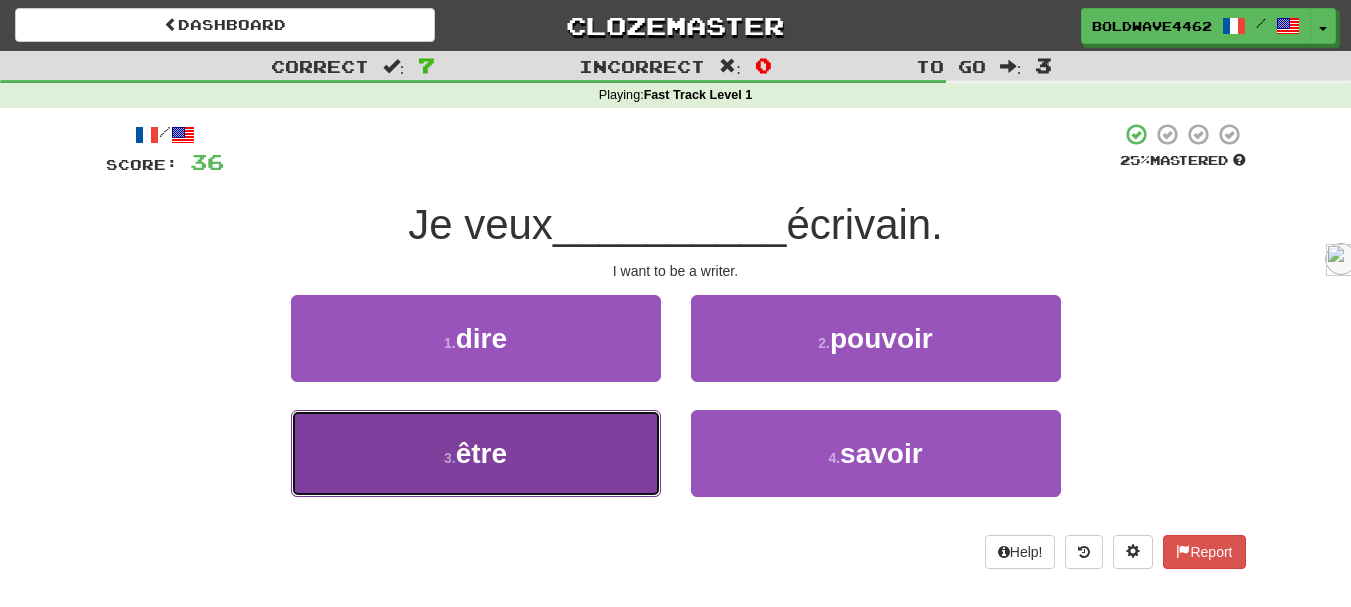 click on "3 .  être" at bounding box center (476, 453) 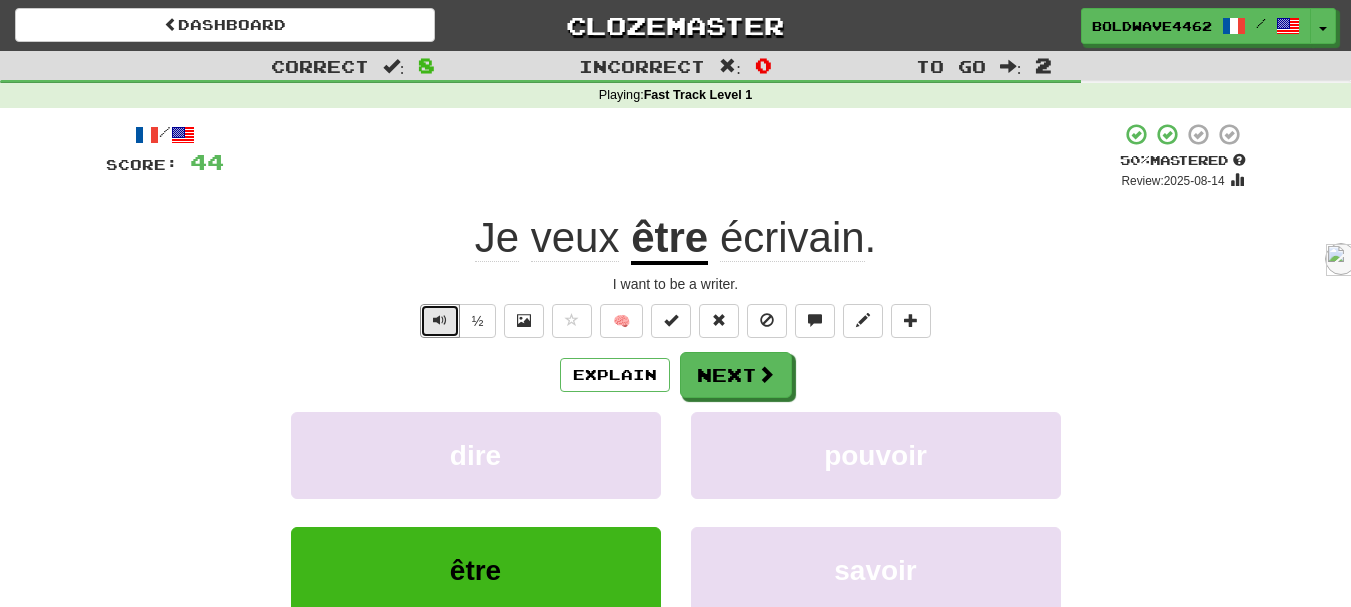 click at bounding box center [440, 321] 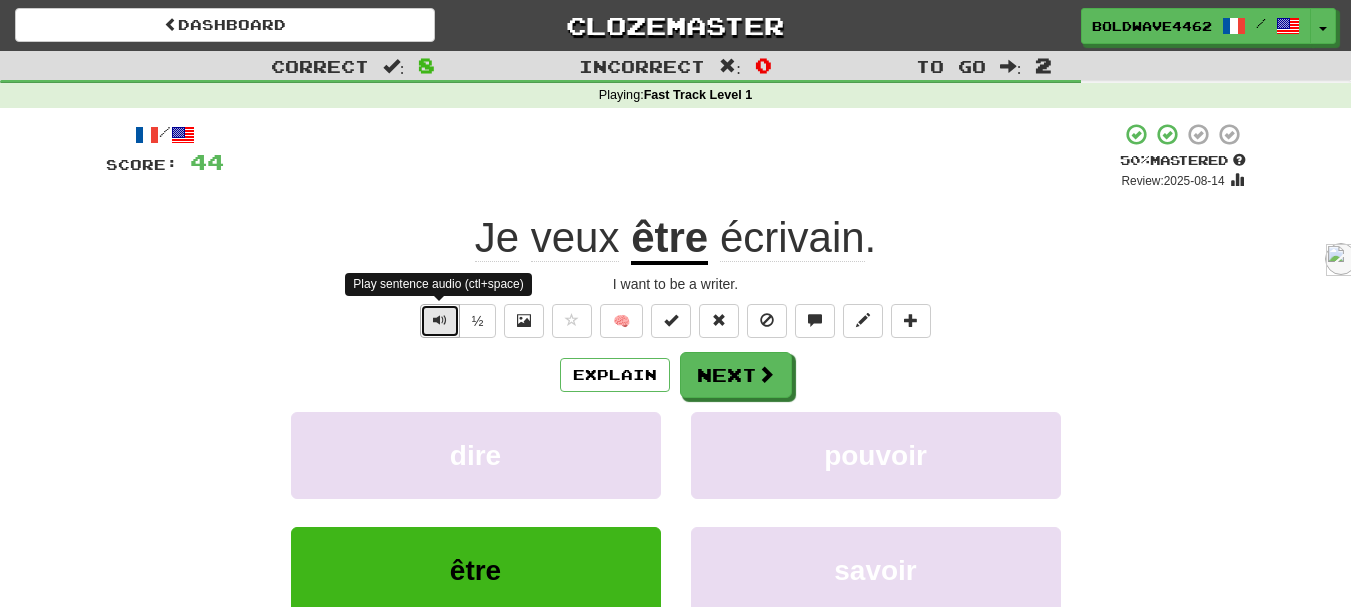 click at bounding box center (440, 320) 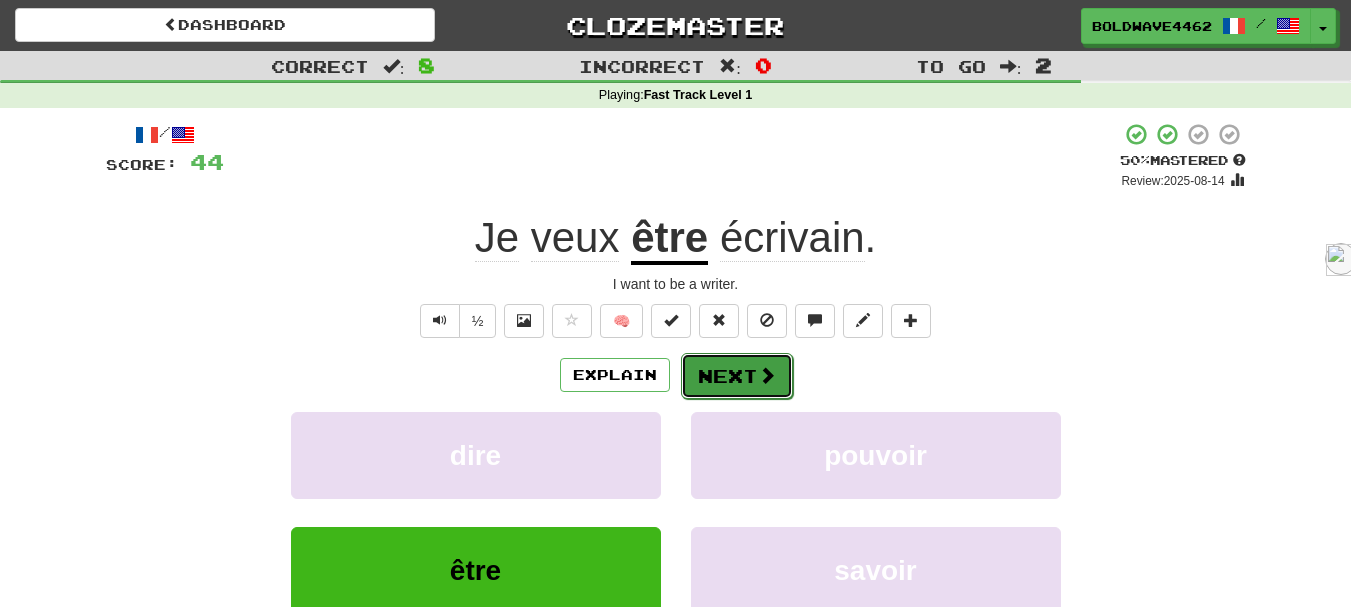 click at bounding box center [767, 375] 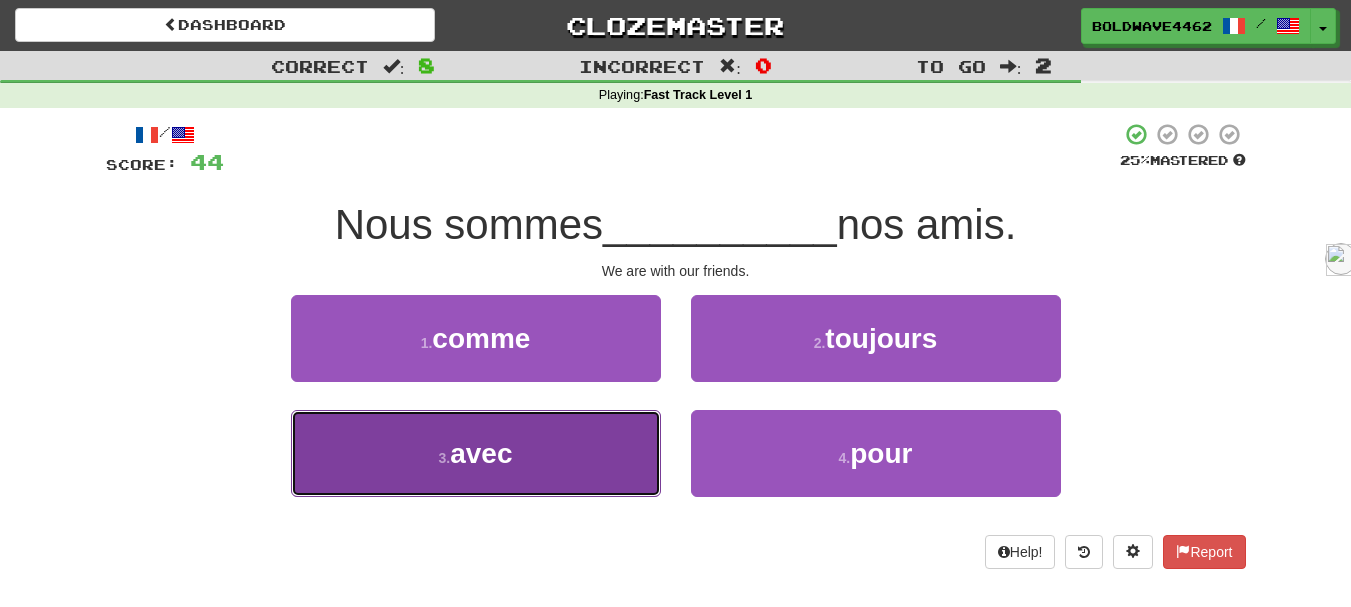 click on "3 .  avec" at bounding box center (476, 453) 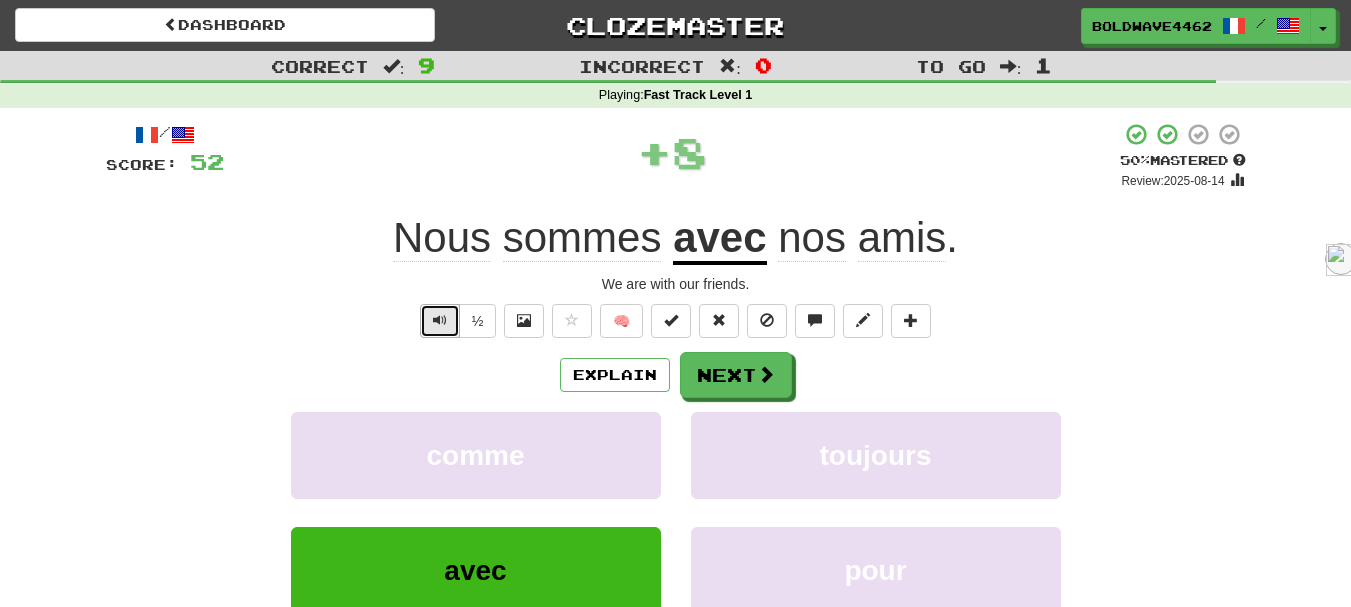 click at bounding box center [440, 320] 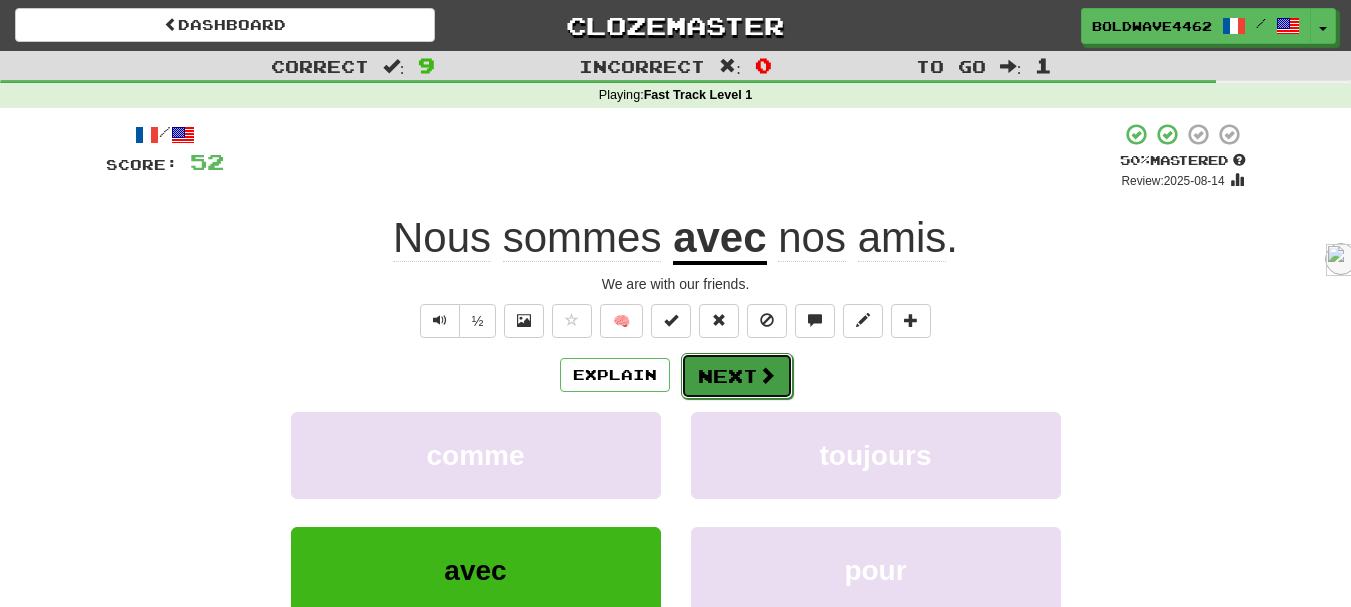 click on "Next" at bounding box center (737, 376) 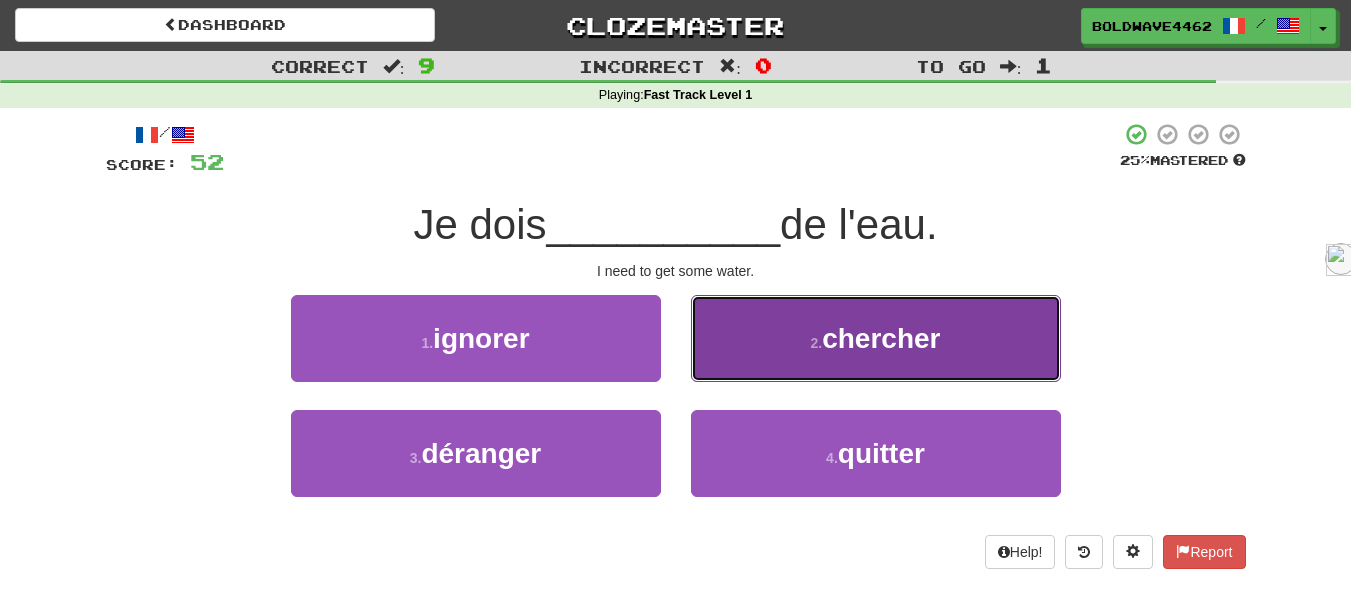 click on "2 .  chercher" at bounding box center (876, 338) 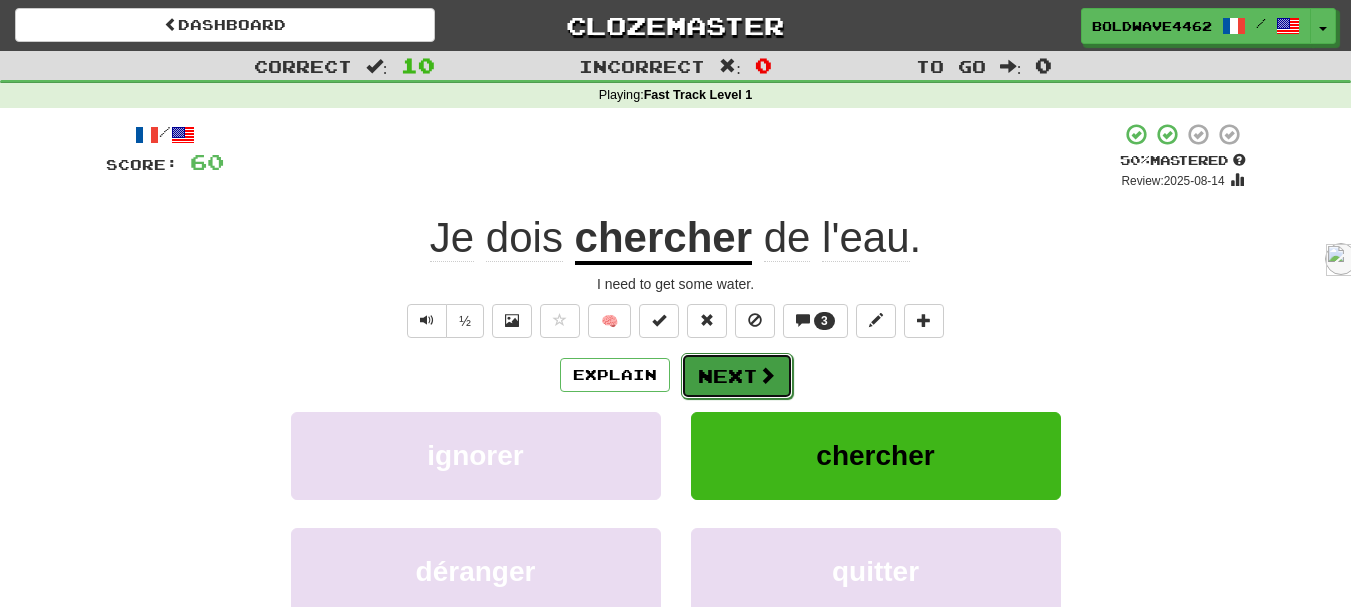 click on "Next" at bounding box center (737, 376) 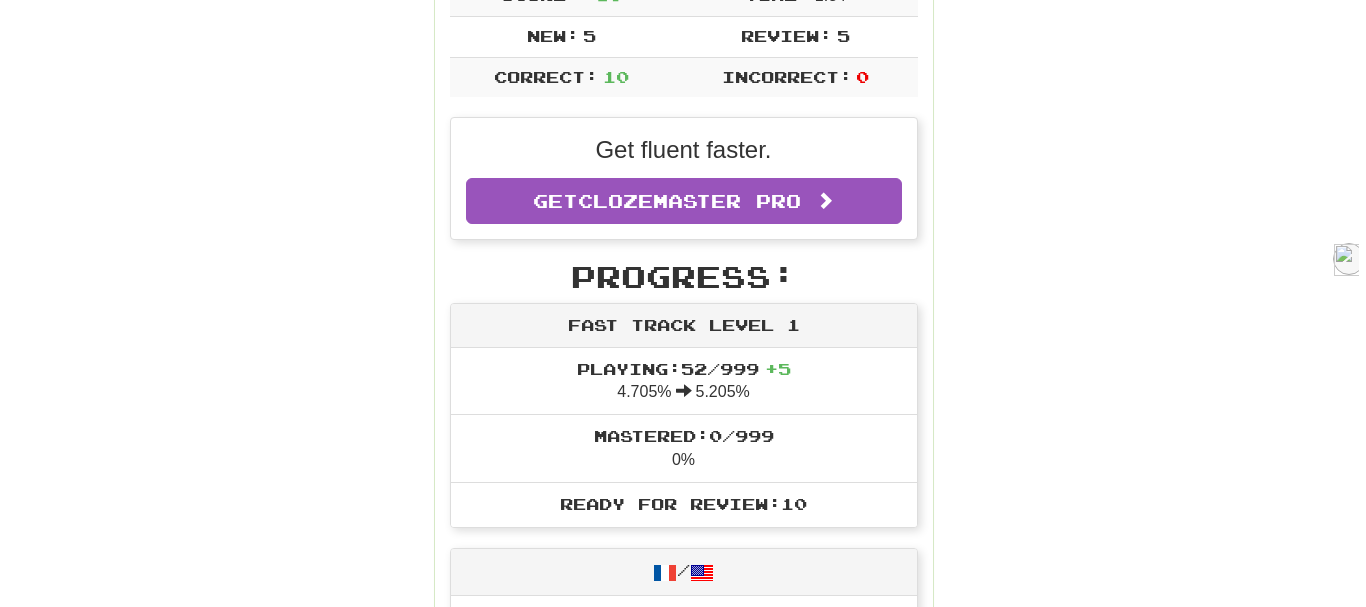 scroll, scrollTop: 0, scrollLeft: 0, axis: both 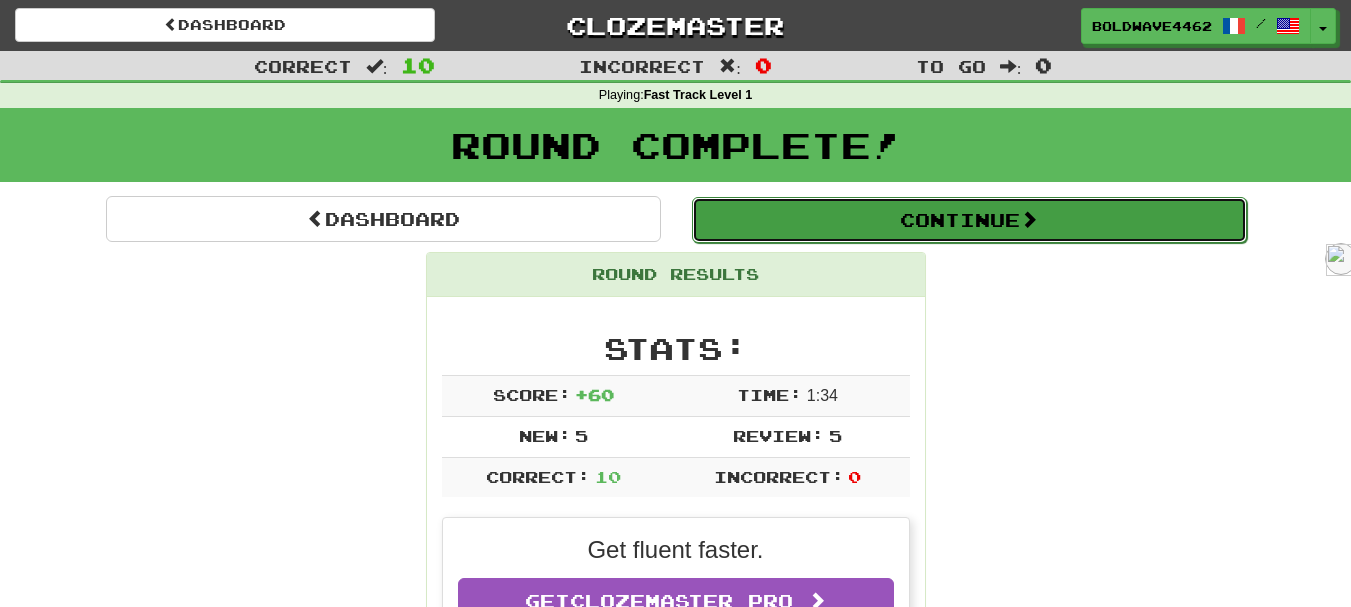 click at bounding box center (1029, 219) 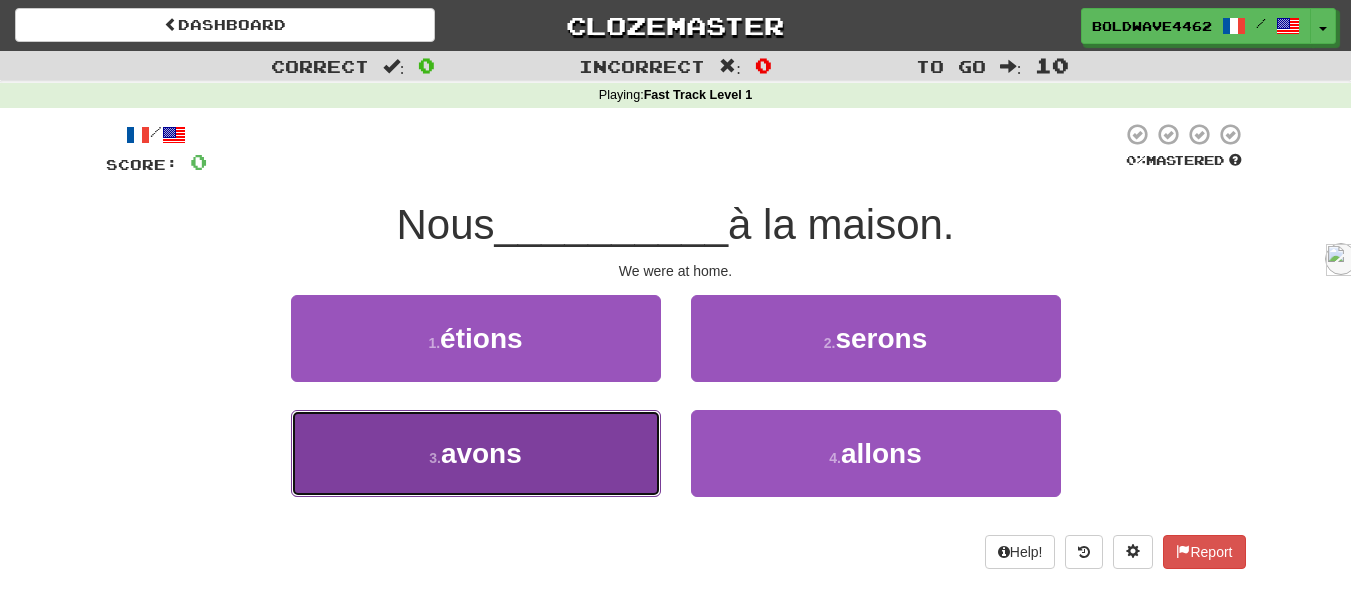 click on "3 .  avons" at bounding box center (476, 453) 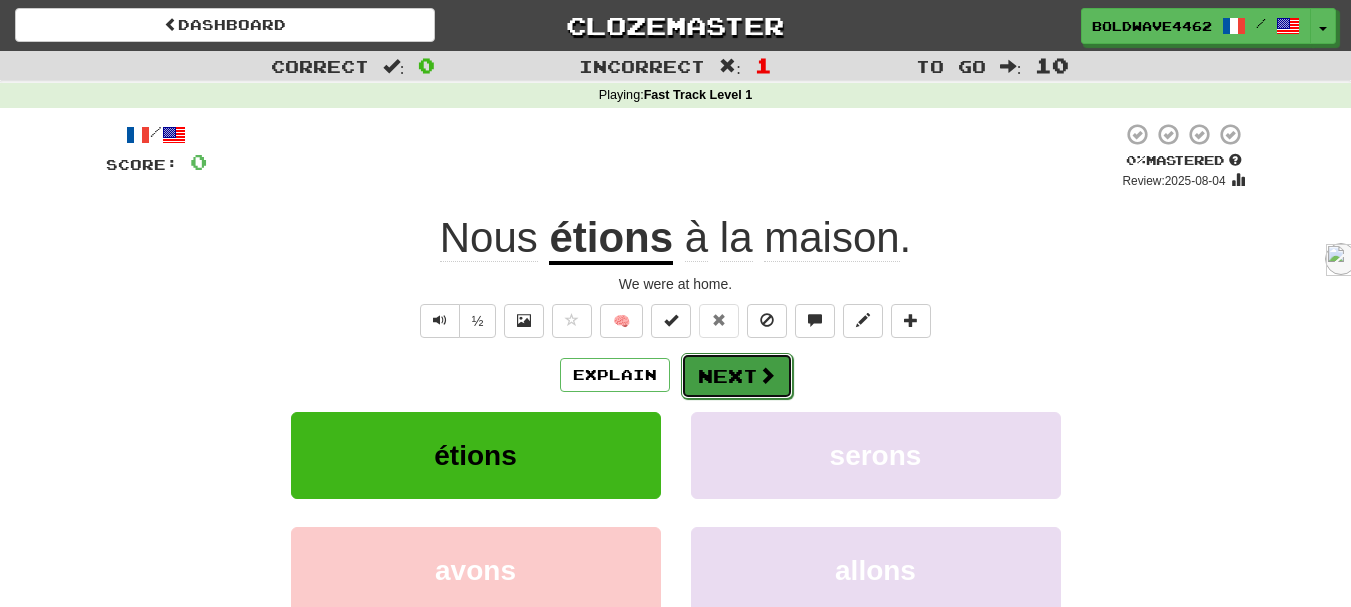 click at bounding box center [767, 375] 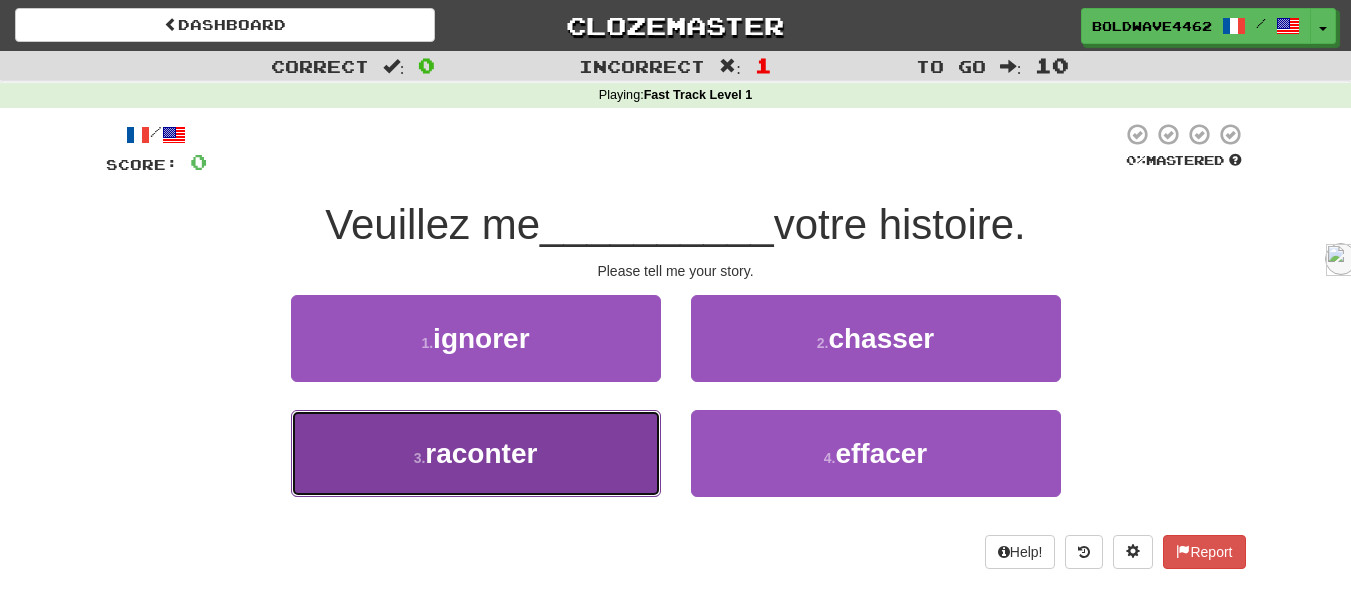 click on "raconter" at bounding box center (481, 453) 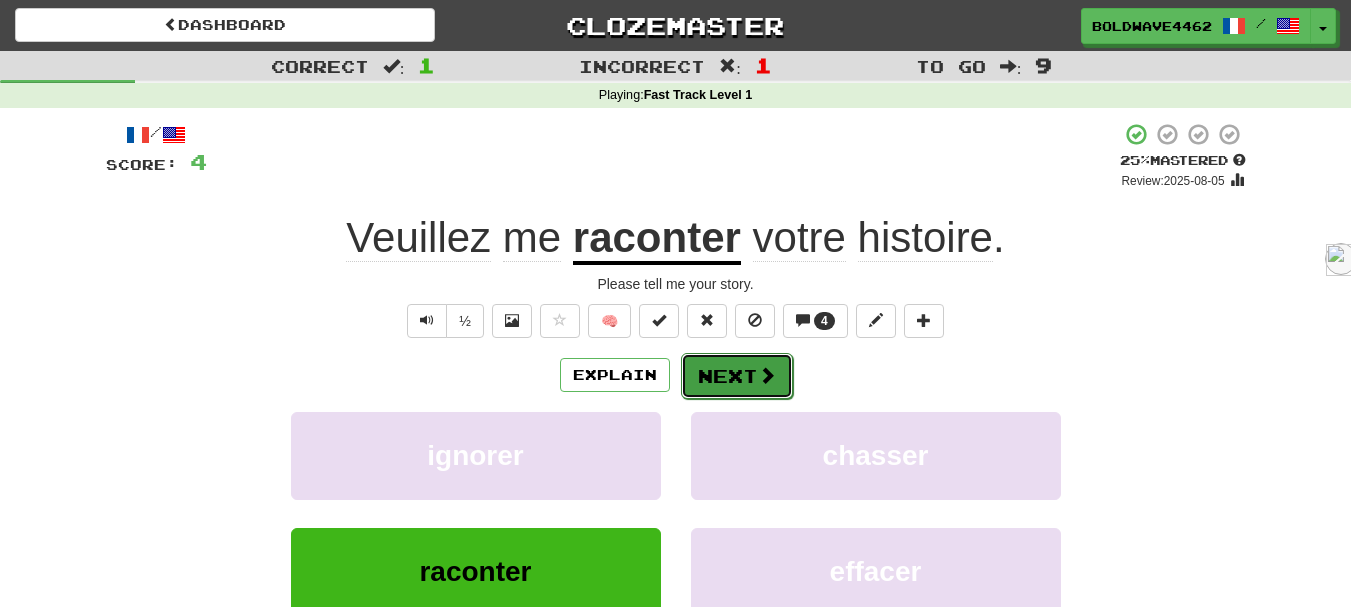 click on "Next" at bounding box center [737, 376] 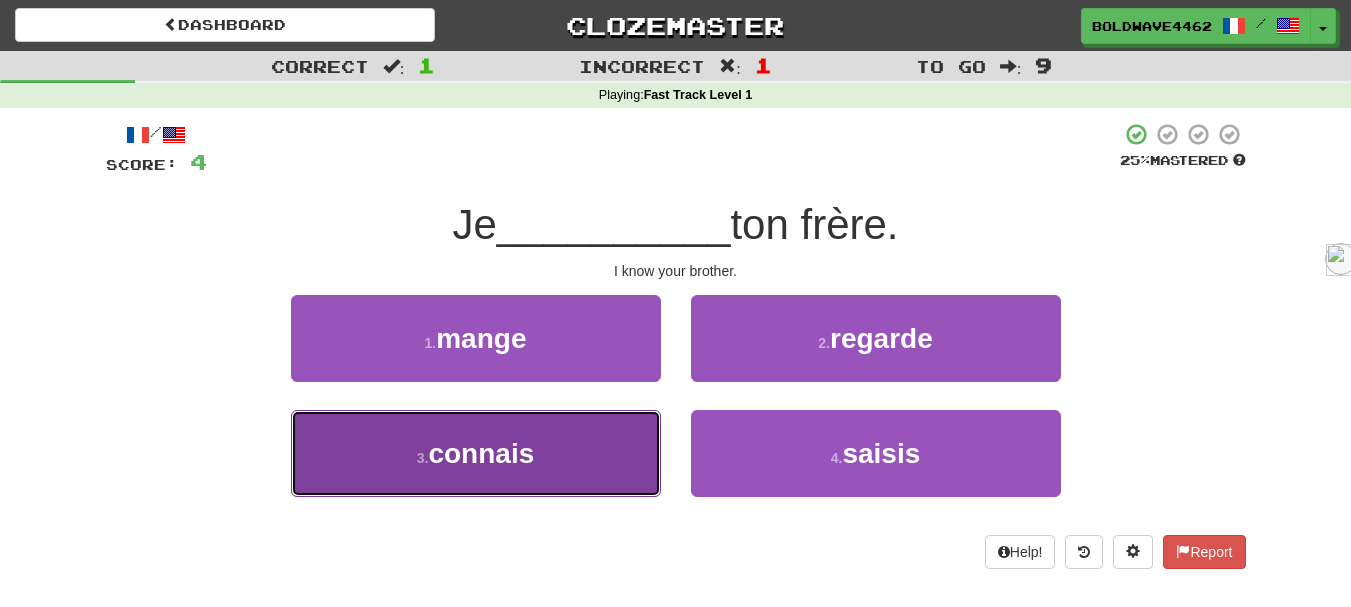 click on "connais" at bounding box center [481, 453] 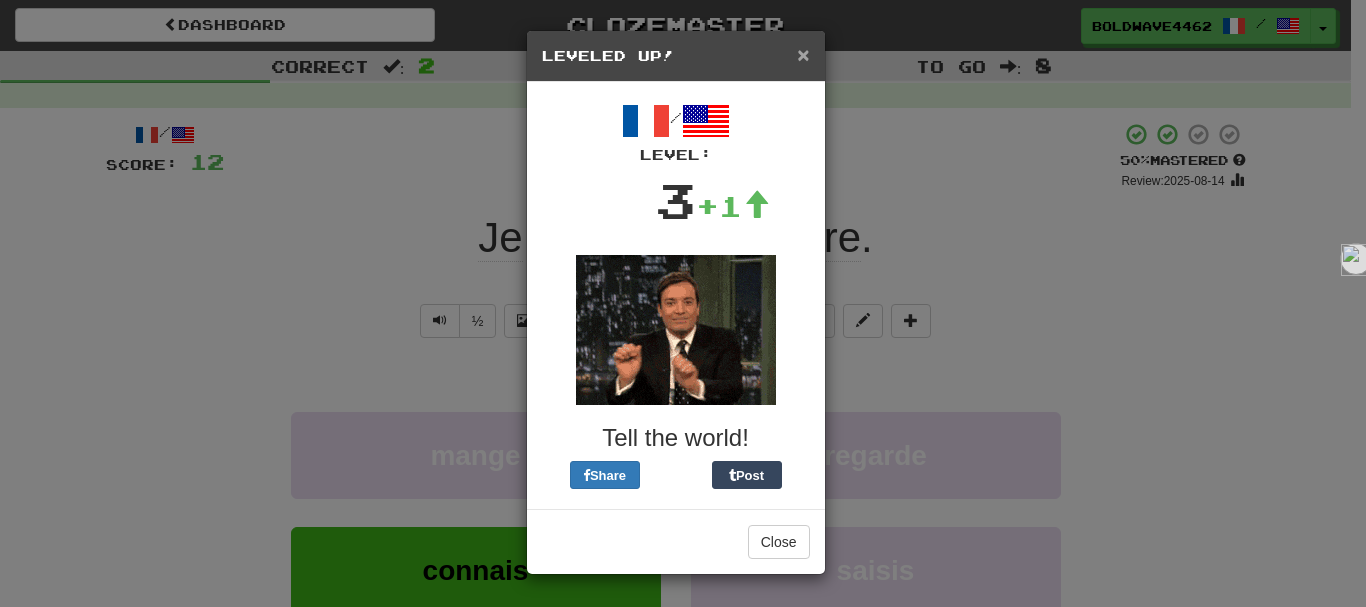 click on "×" at bounding box center [803, 54] 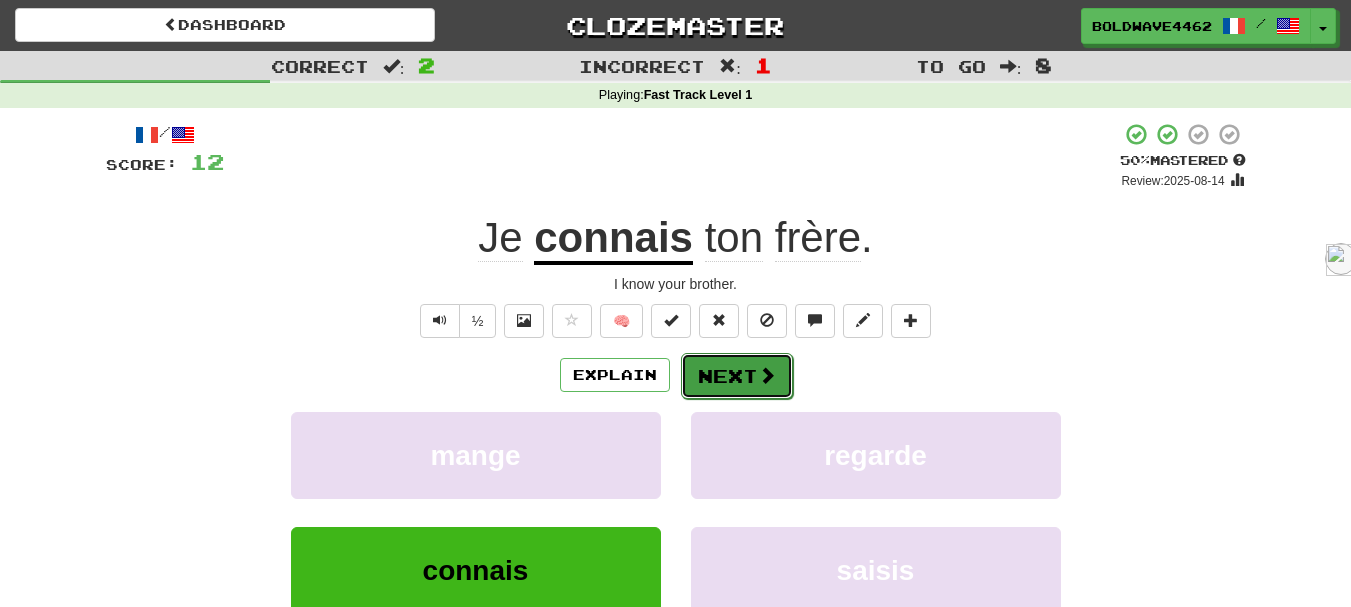 click on "Next" at bounding box center (737, 376) 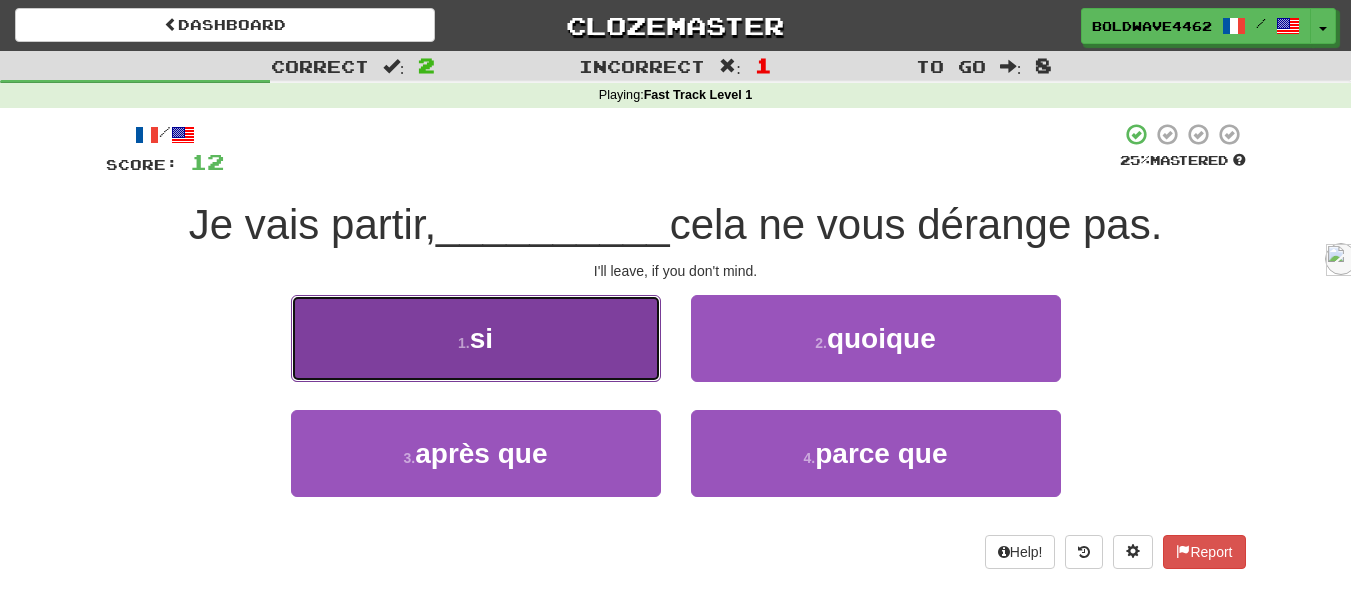 click on "1 .  si" at bounding box center (476, 338) 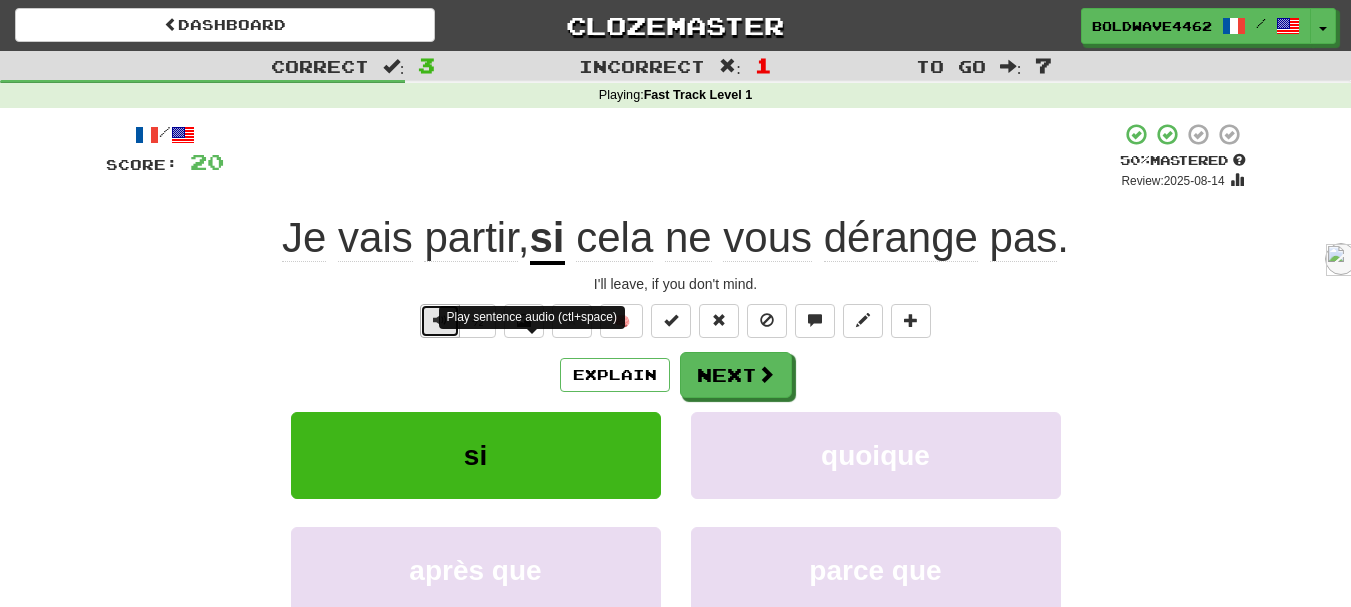 click at bounding box center [440, 320] 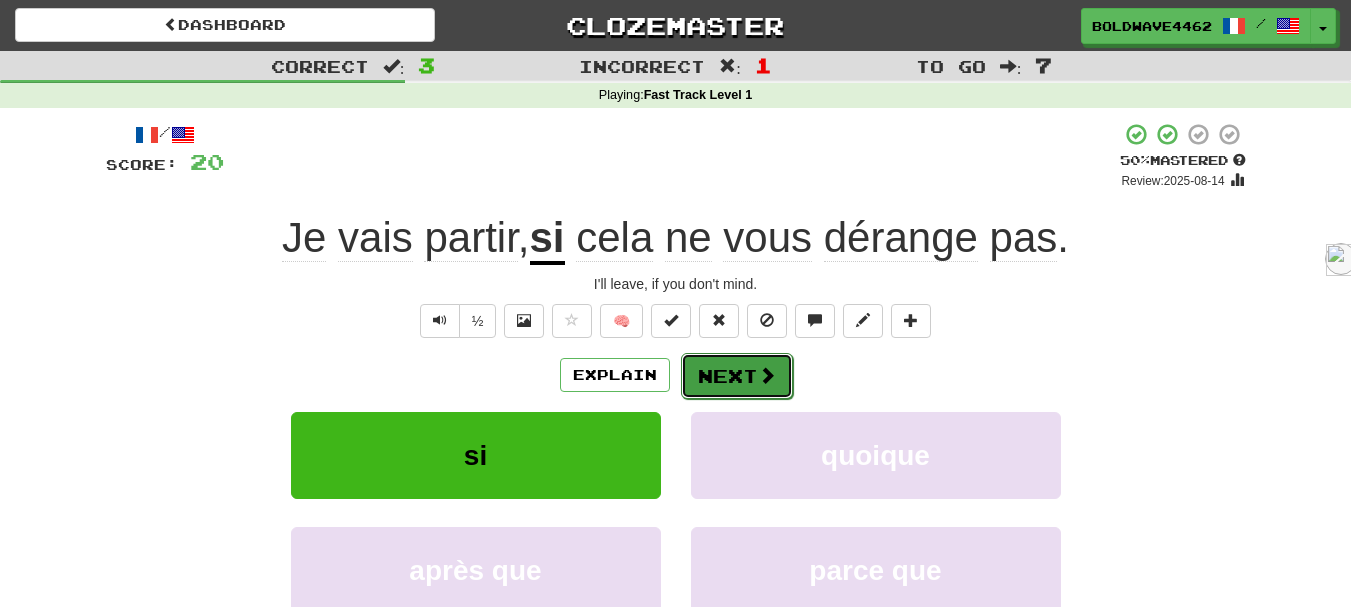click at bounding box center [767, 375] 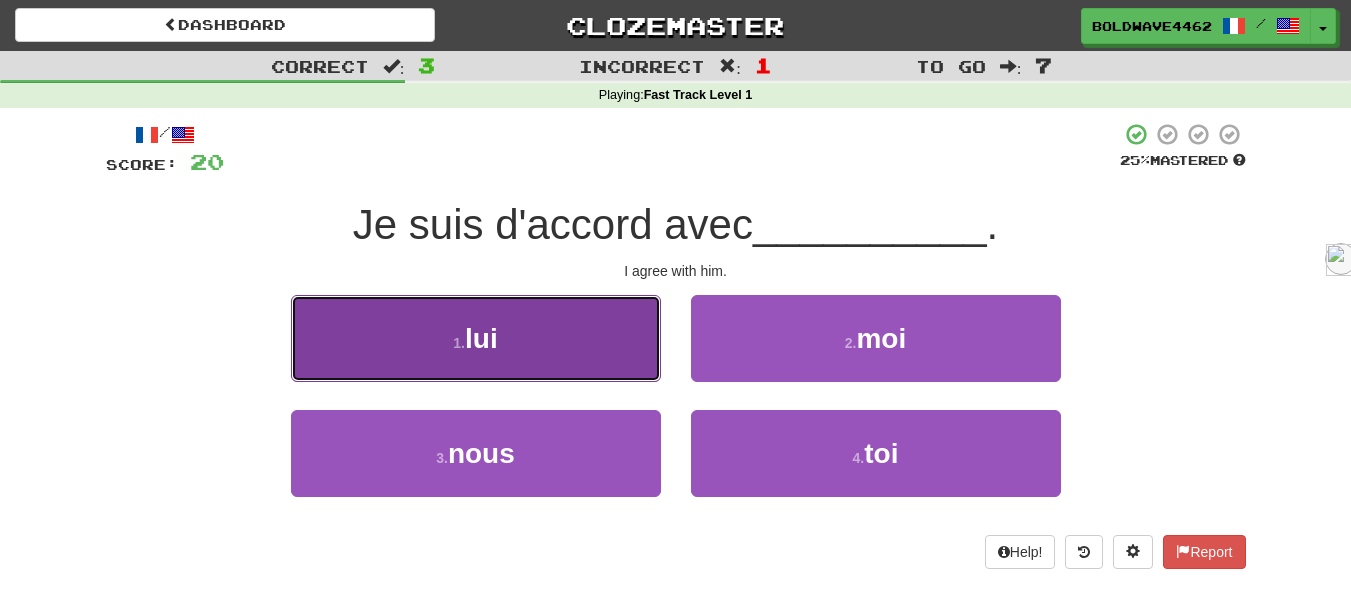 click on "1 .  lui" at bounding box center (476, 338) 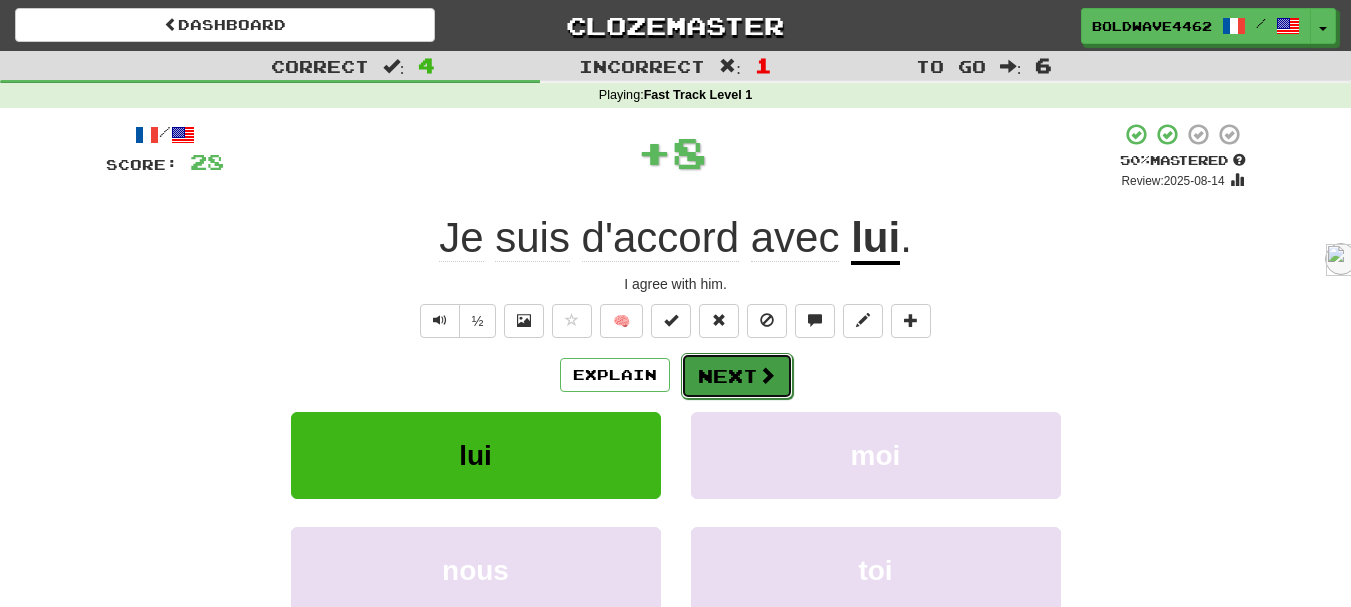 click on "Next" at bounding box center [737, 376] 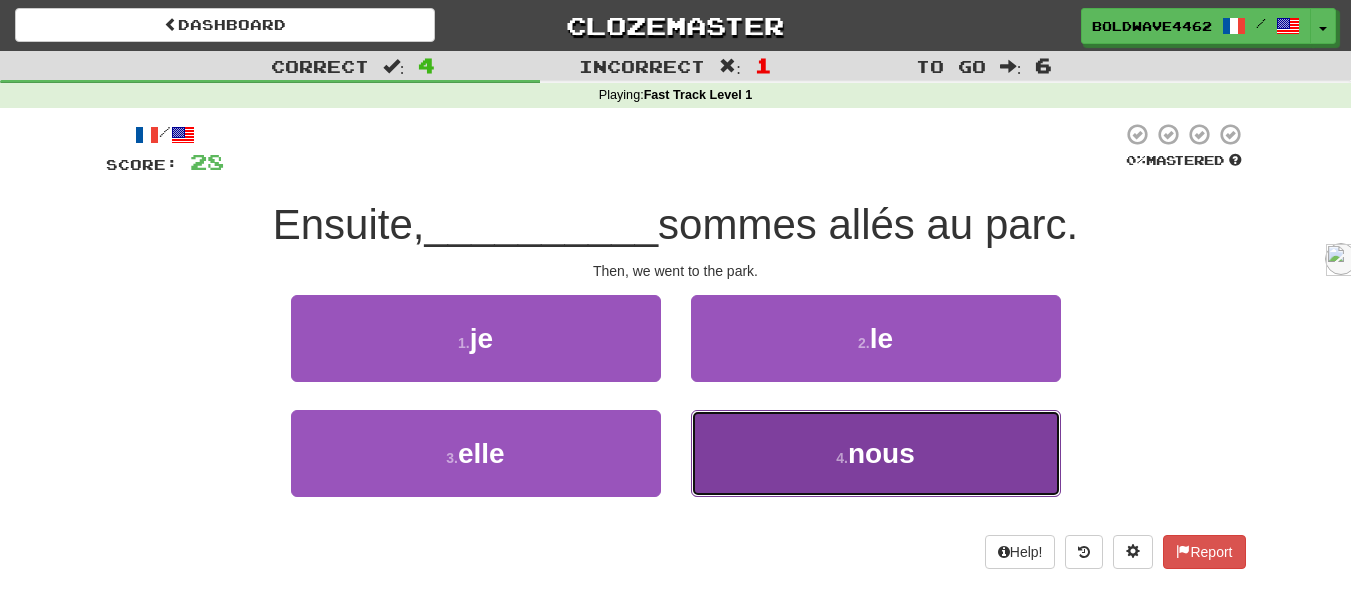click on "nous" at bounding box center [881, 453] 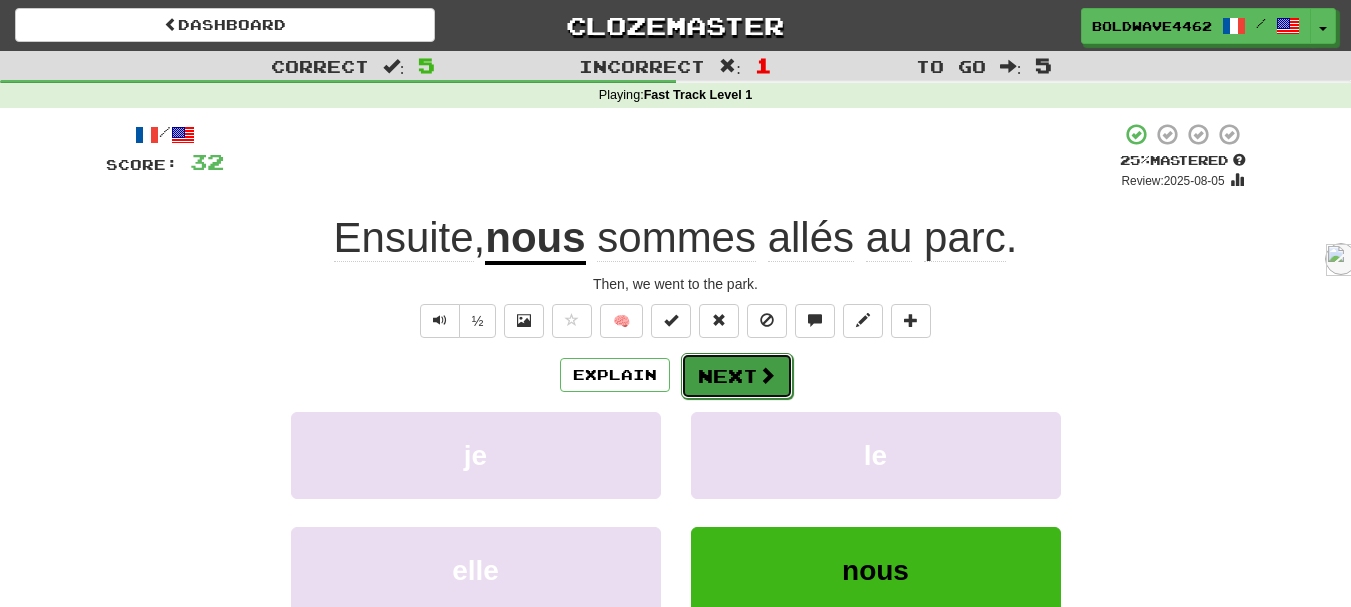 click at bounding box center (767, 375) 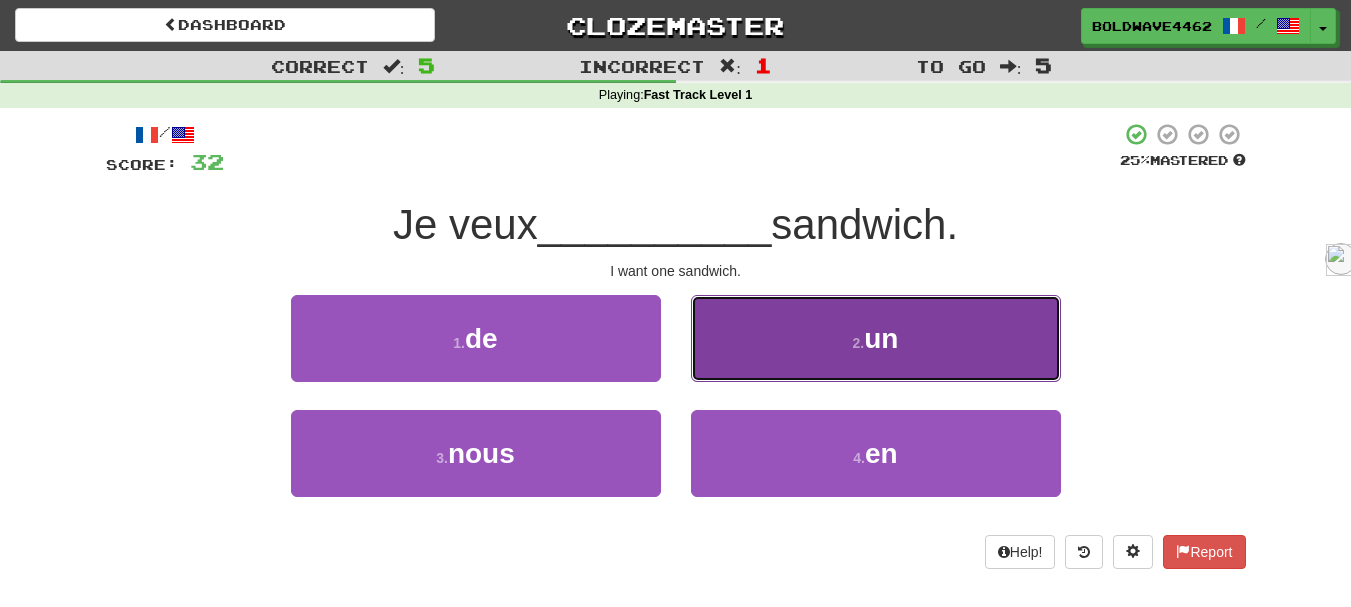 click on "2 .  un" at bounding box center [876, 338] 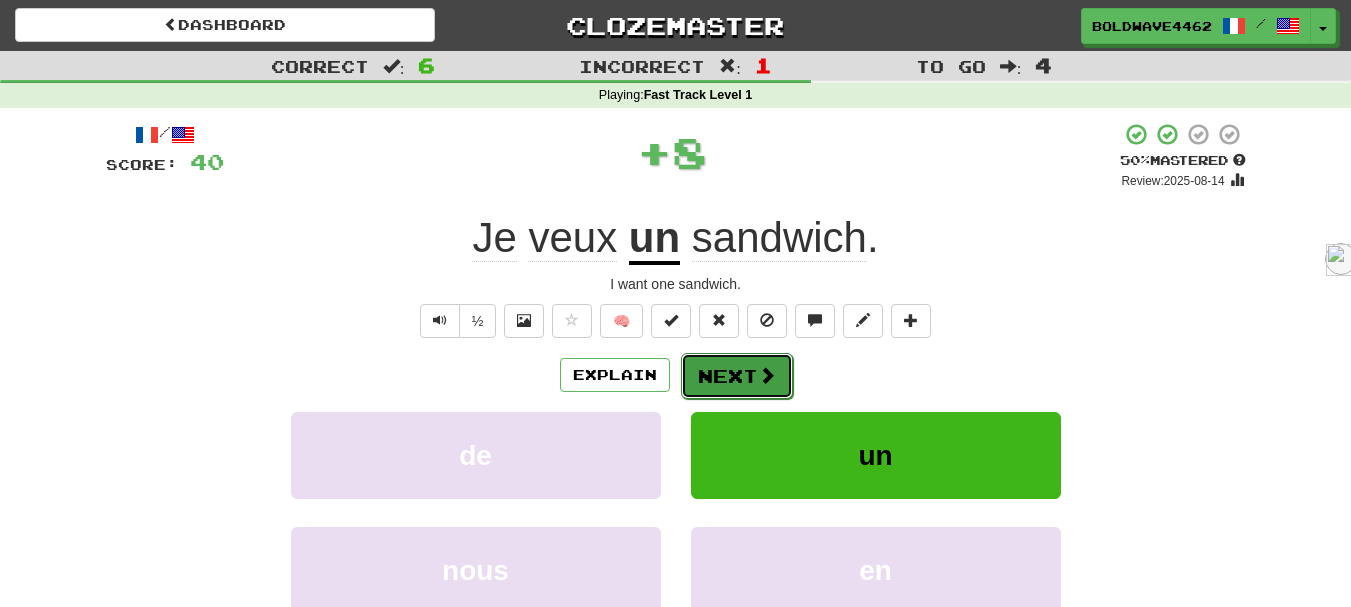 click at bounding box center (767, 375) 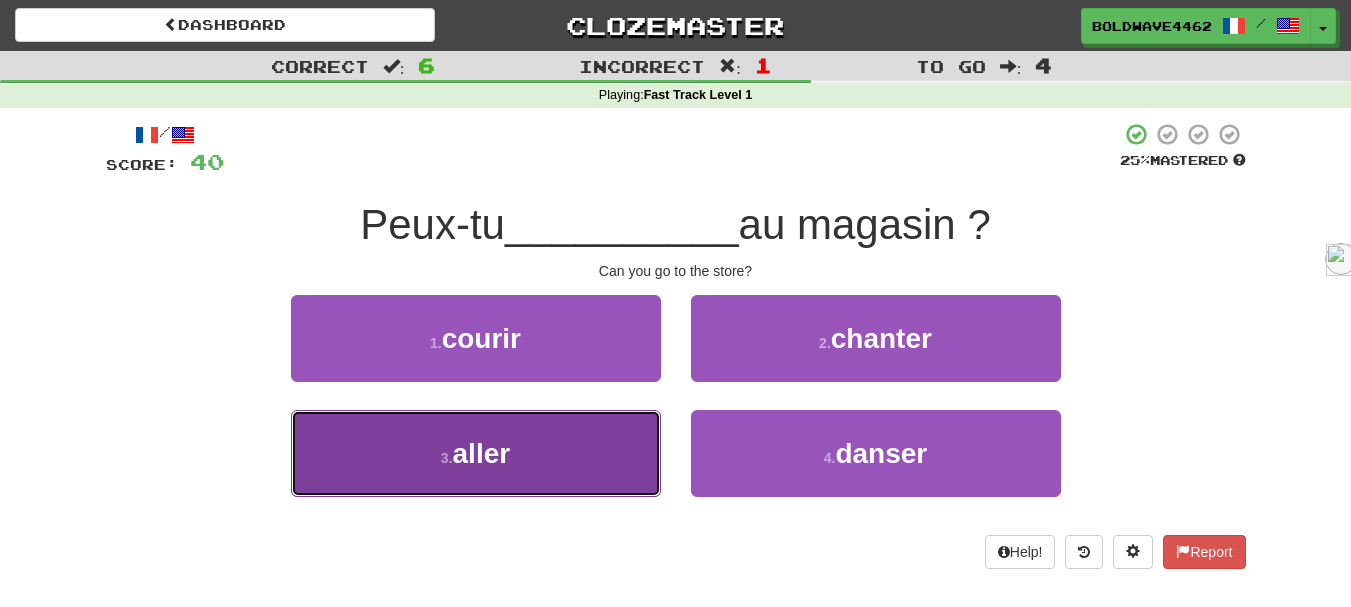 click on "3 .  aller" at bounding box center [476, 453] 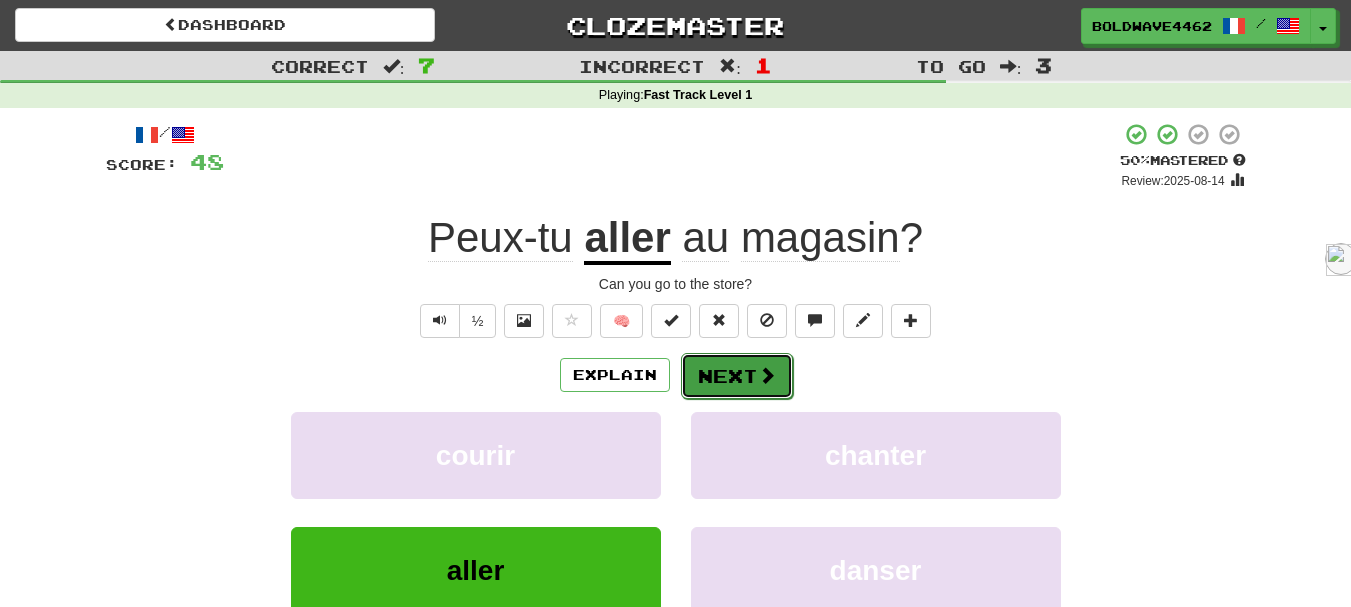 click on "Next" at bounding box center (737, 376) 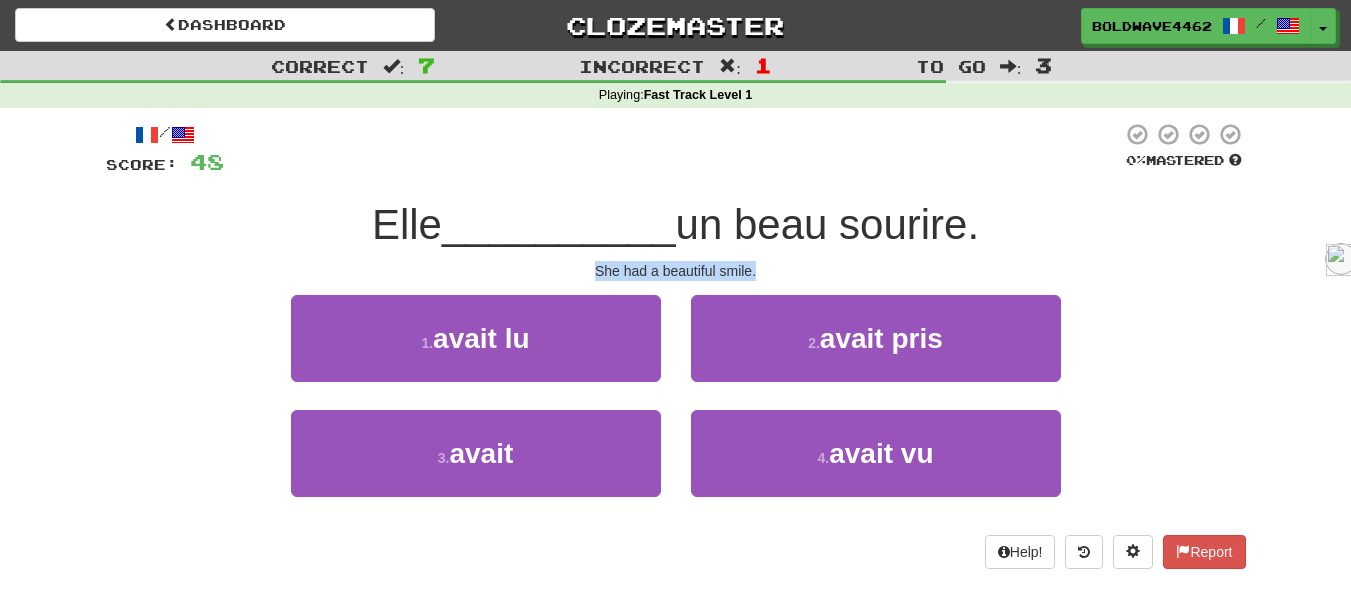 drag, startPoint x: 760, startPoint y: 269, endPoint x: 578, endPoint y: 269, distance: 182 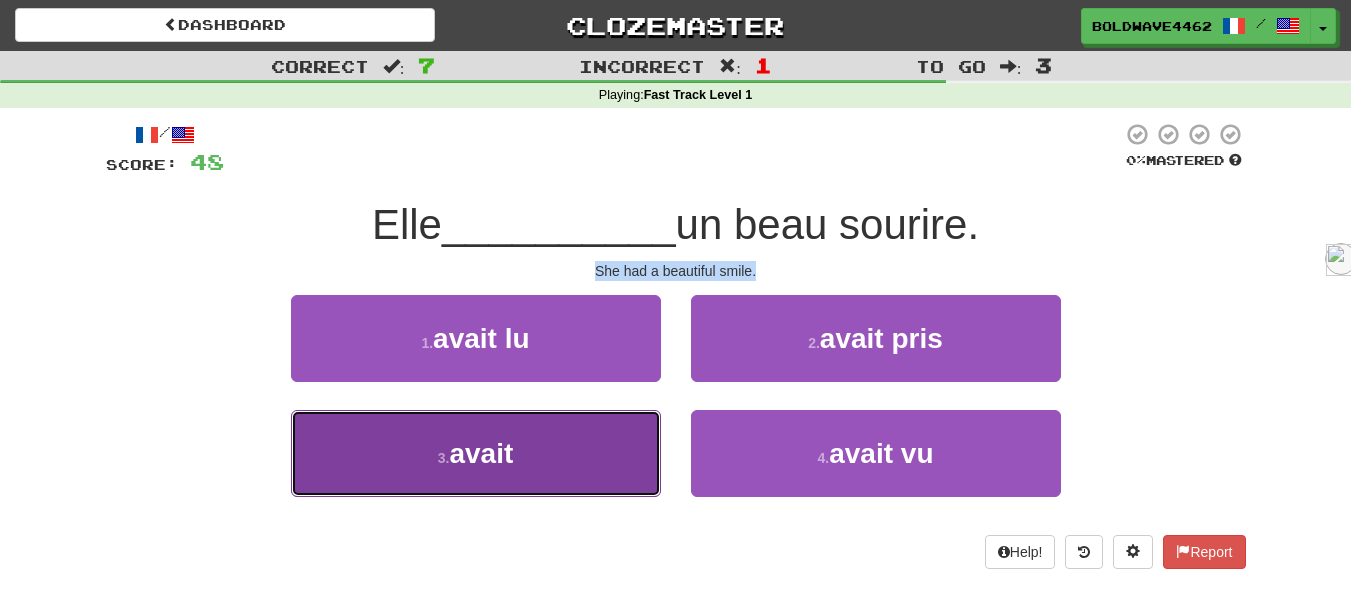 click on "avait" at bounding box center (481, 453) 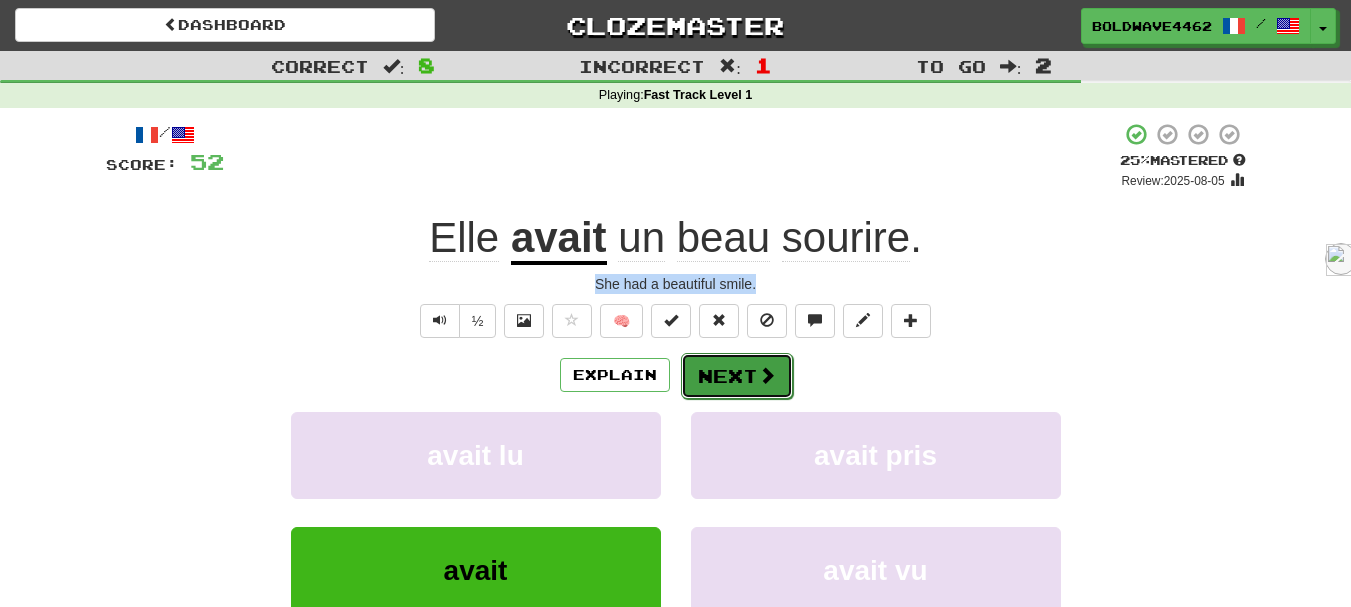click at bounding box center (767, 375) 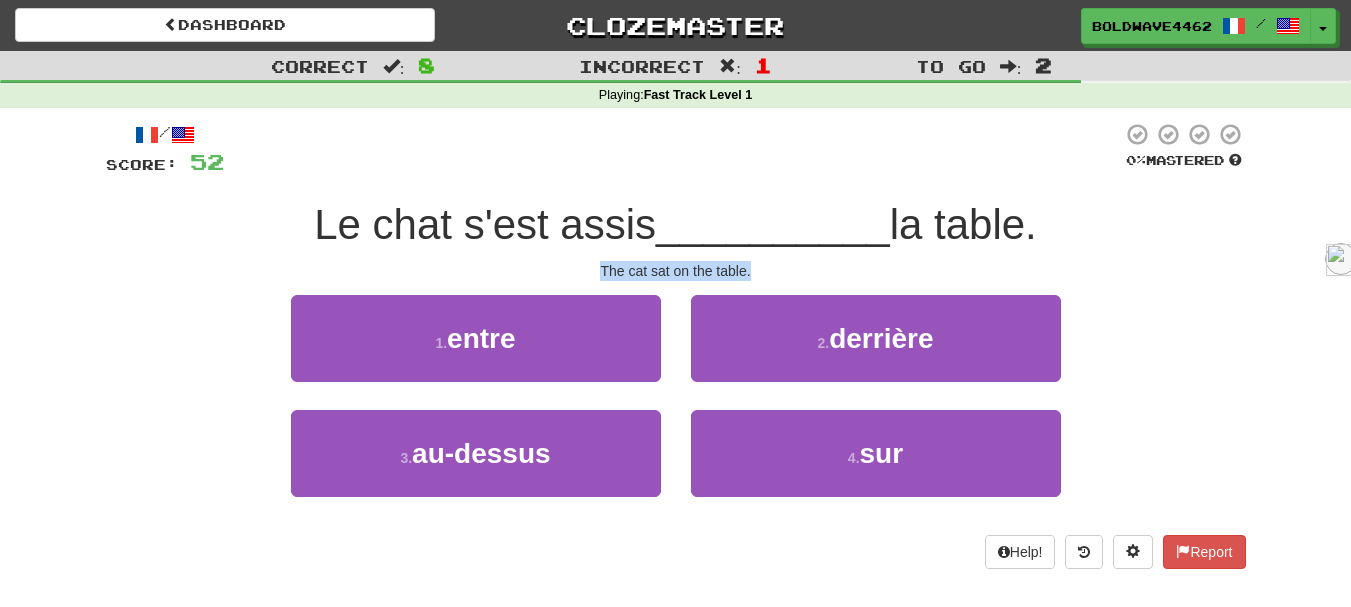 drag, startPoint x: 599, startPoint y: 275, endPoint x: 753, endPoint y: 274, distance: 154.00325 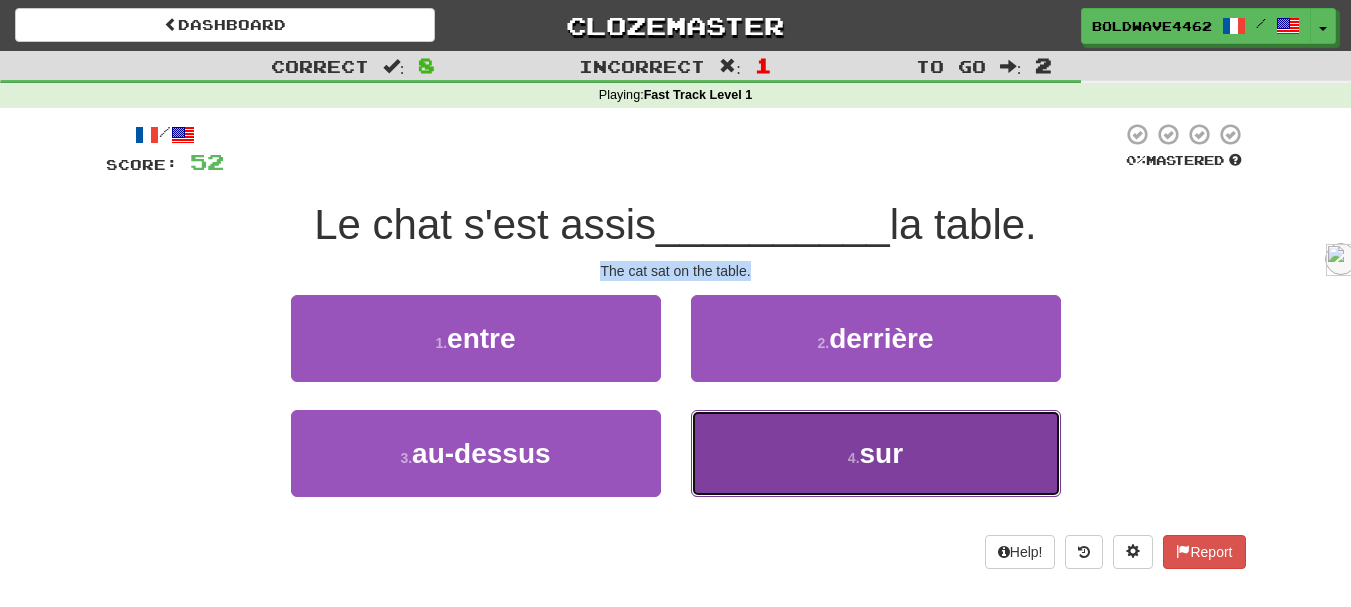 click on "sur" at bounding box center [882, 453] 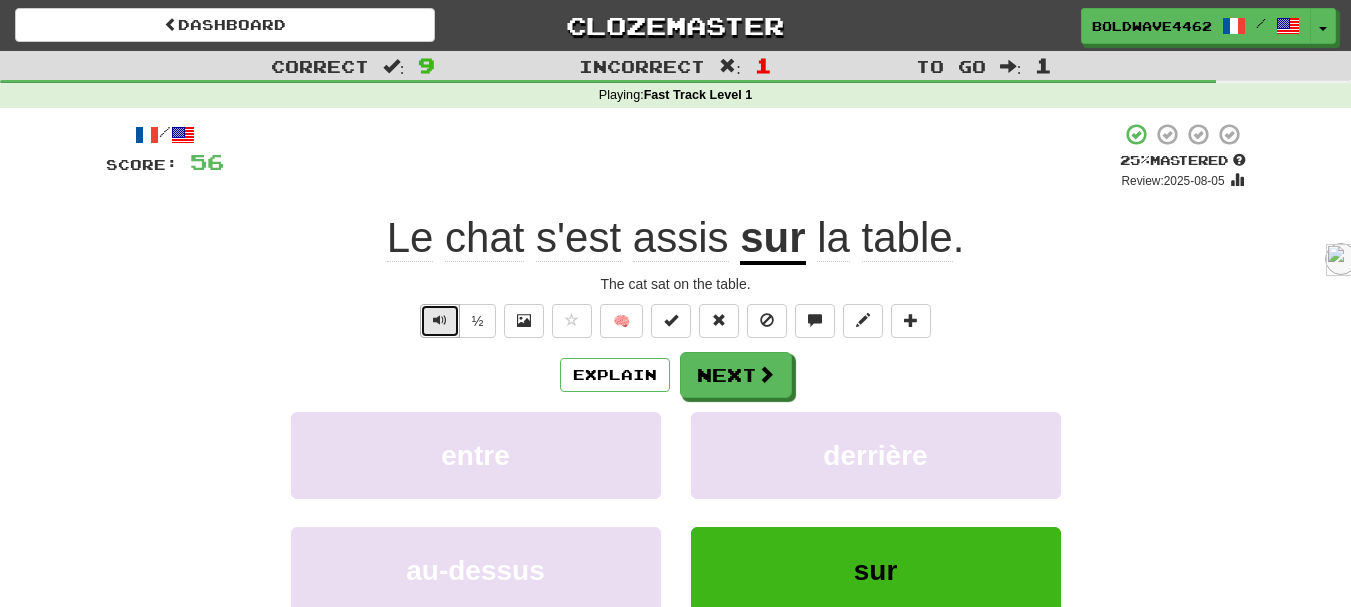 click at bounding box center (440, 320) 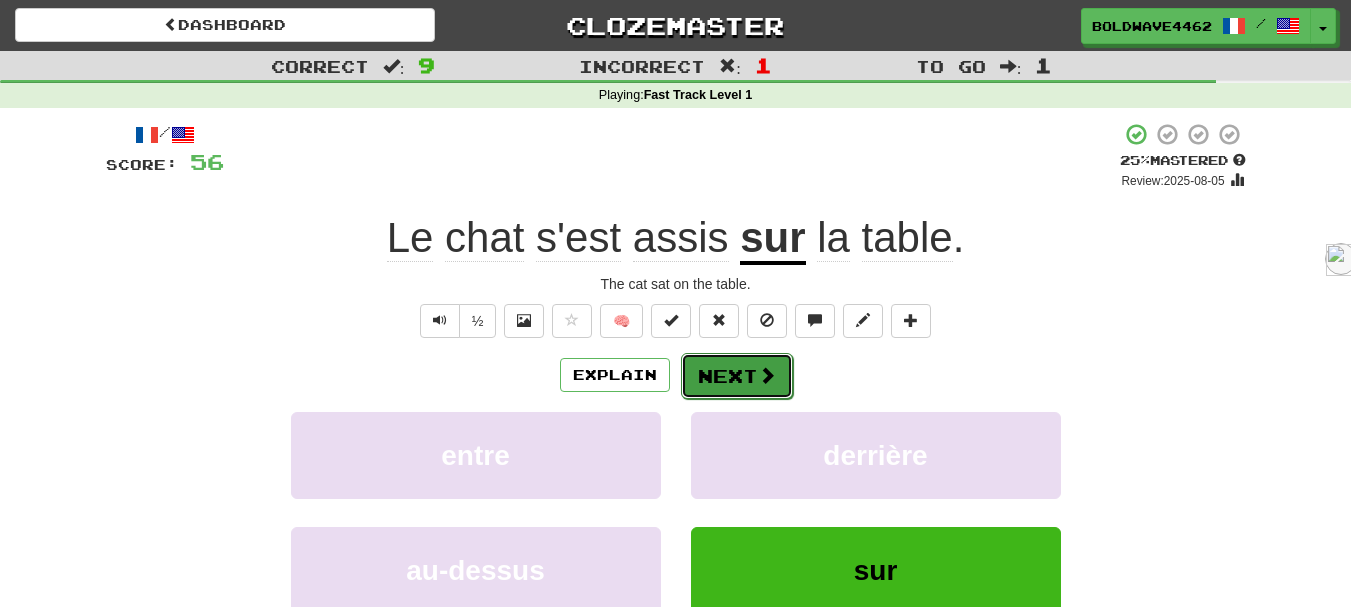 click at bounding box center (767, 375) 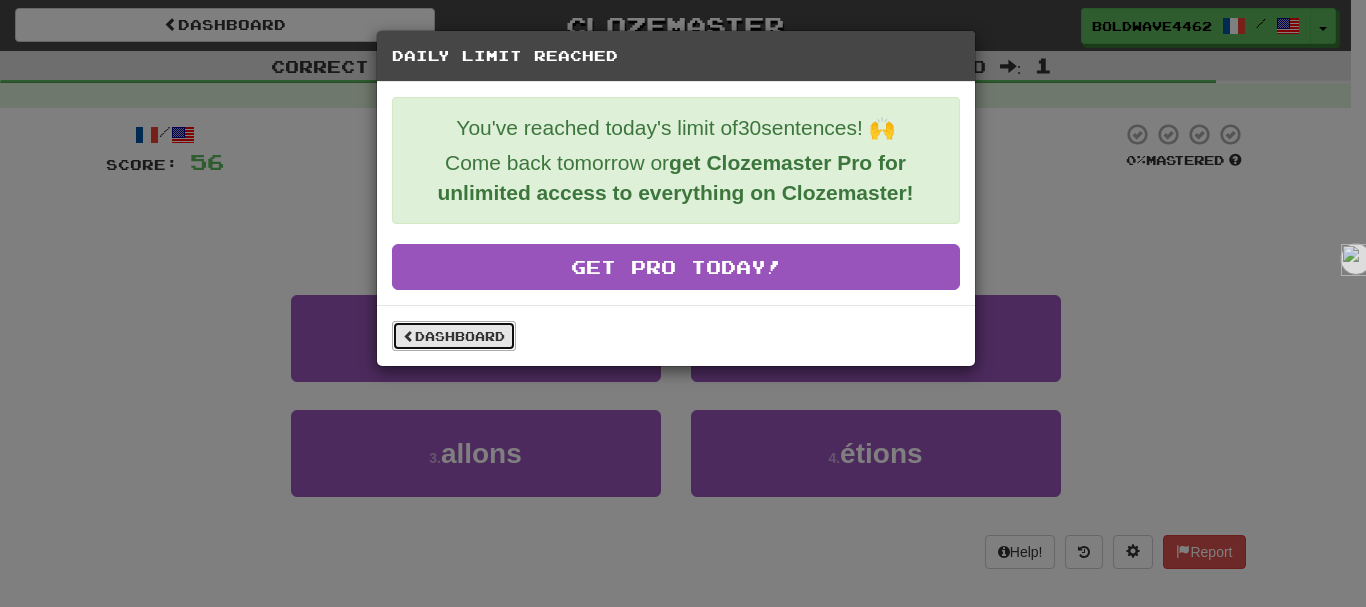click on "Dashboard" at bounding box center [454, 336] 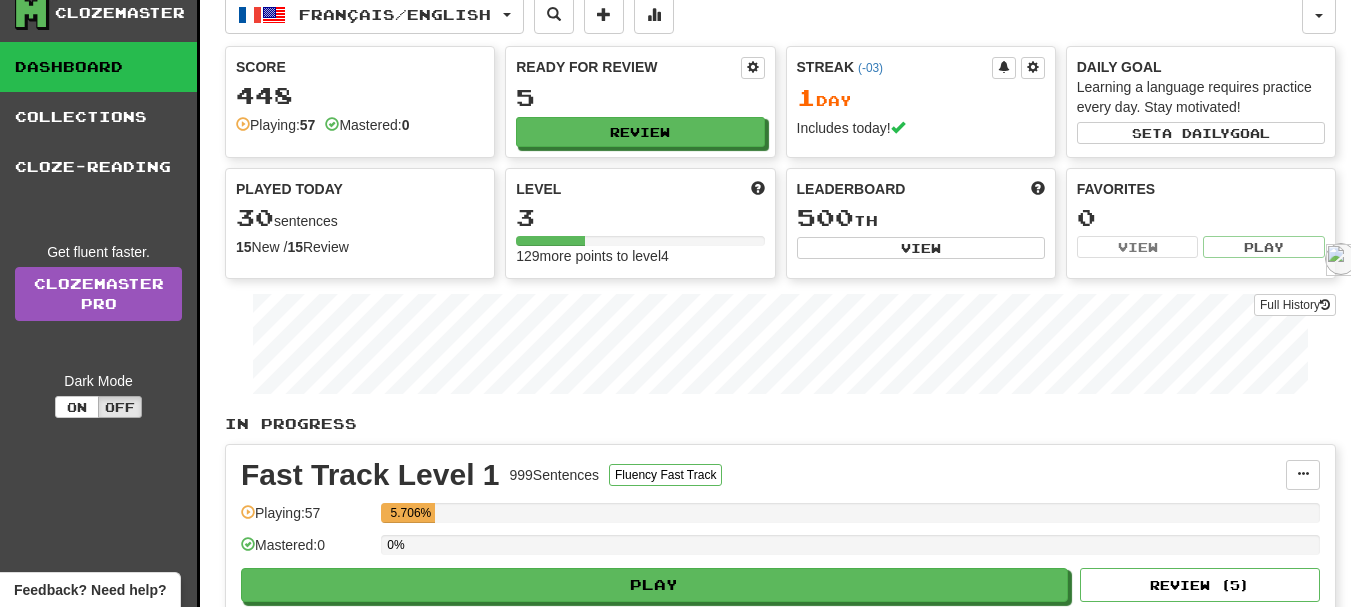 scroll, scrollTop: 0, scrollLeft: 0, axis: both 